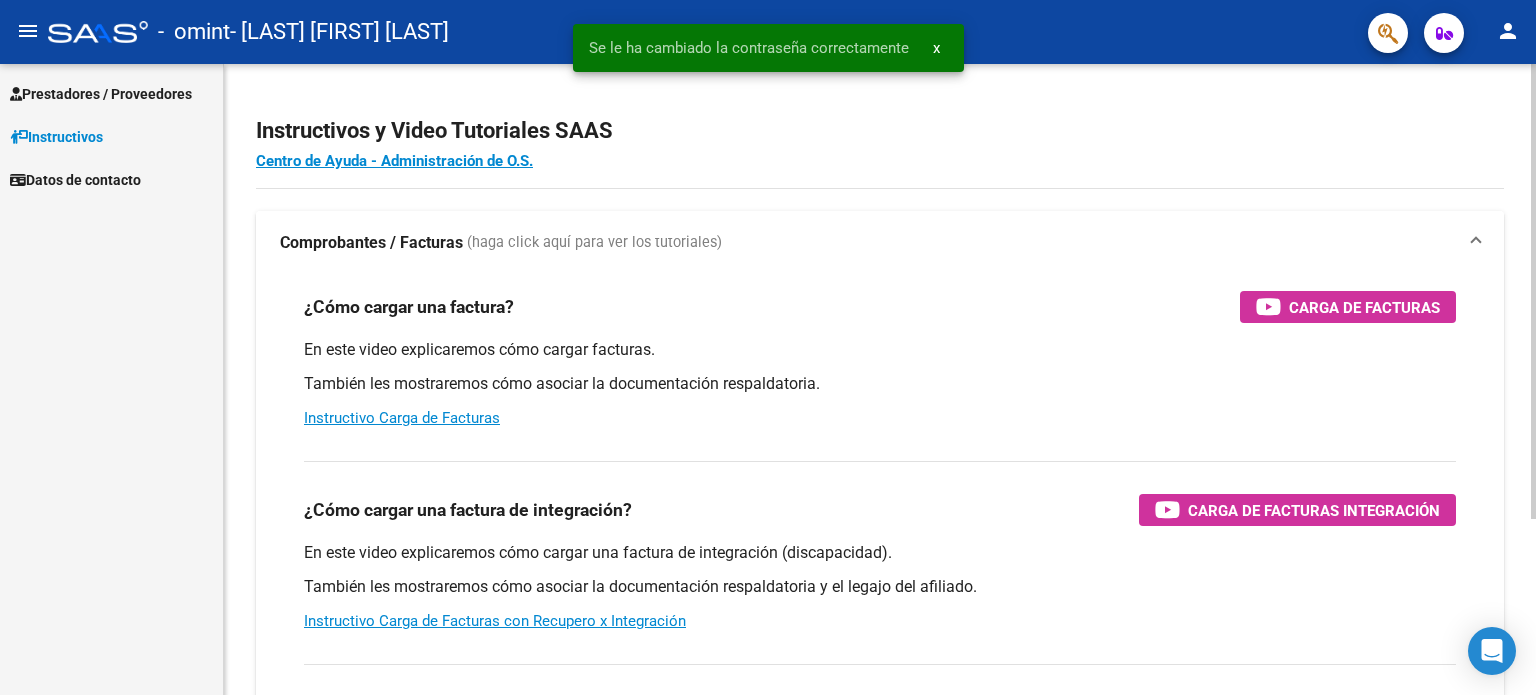 scroll, scrollTop: 0, scrollLeft: 0, axis: both 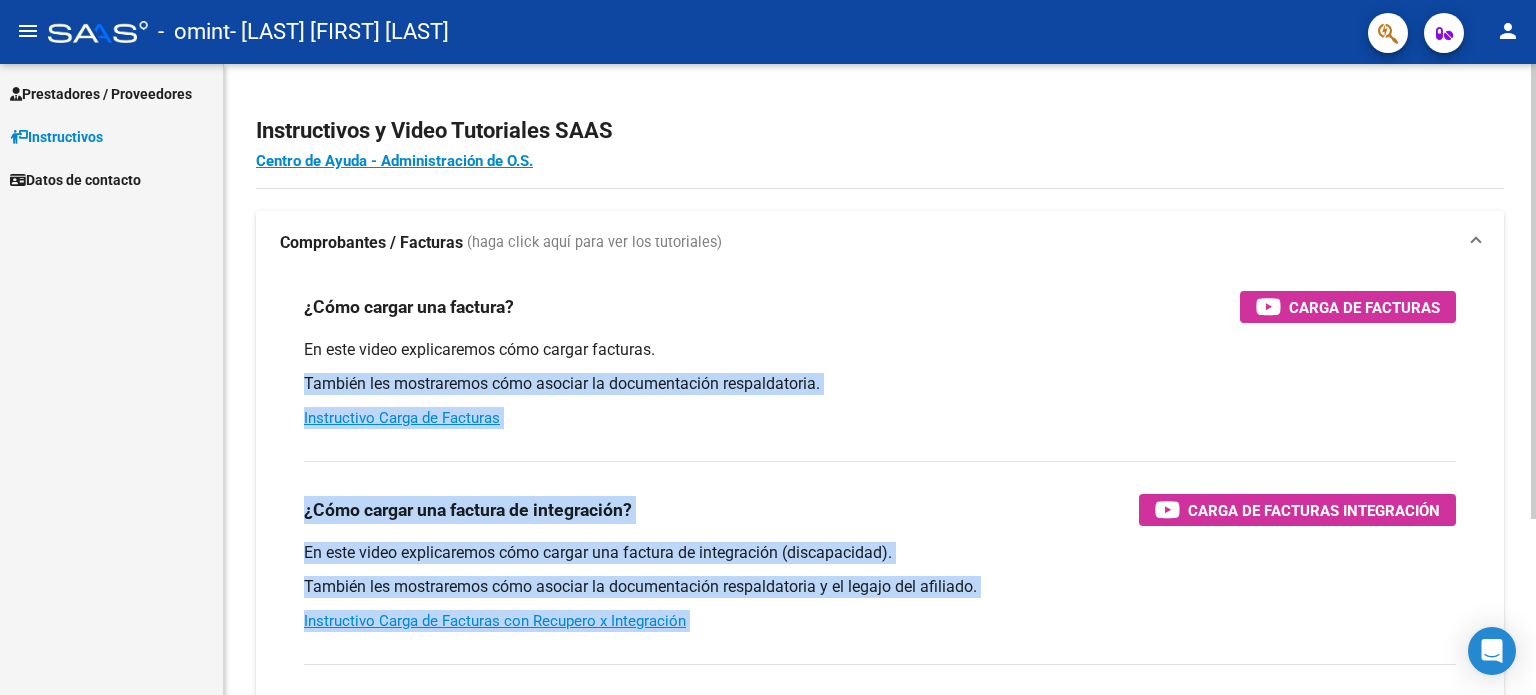 drag, startPoint x: 1528, startPoint y: 338, endPoint x: 1520, endPoint y: 446, distance: 108.29589 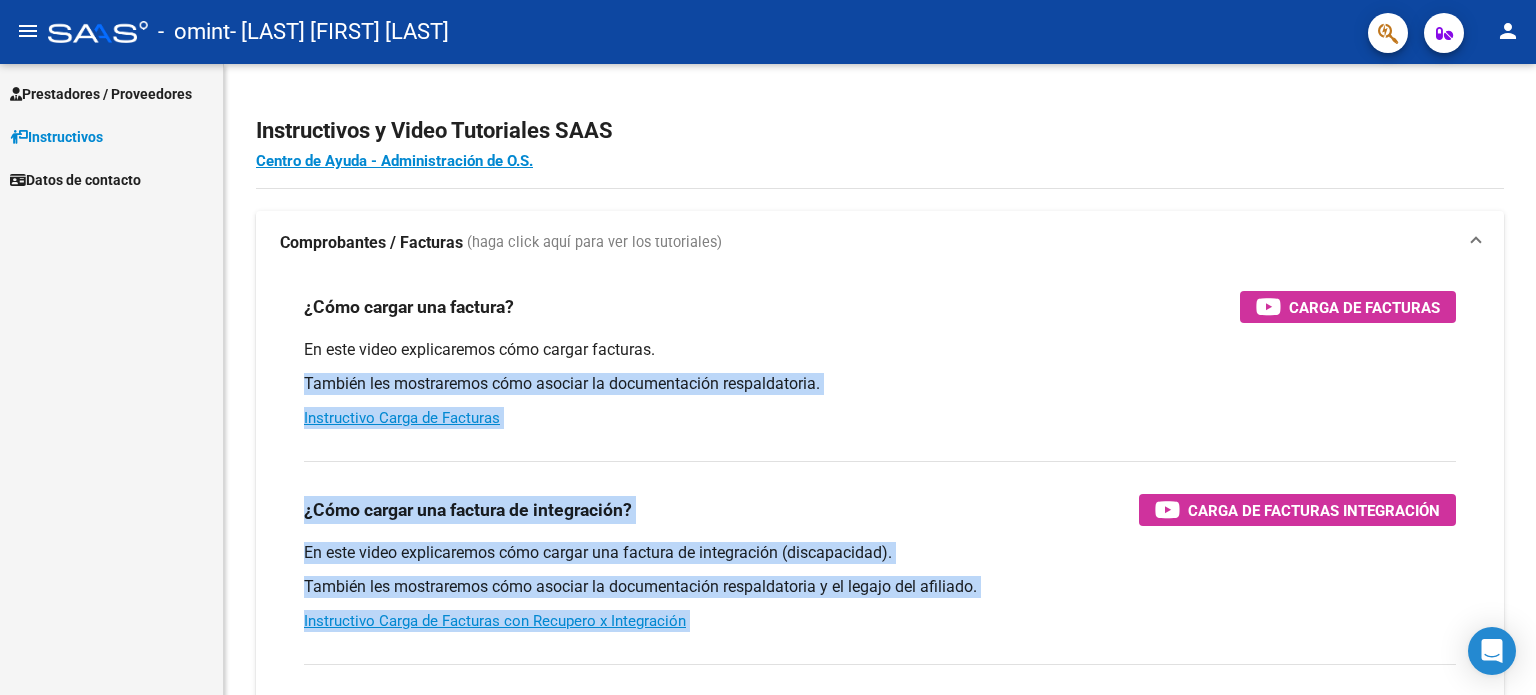 click on "Prestadores / Proveedores" at bounding box center (101, 94) 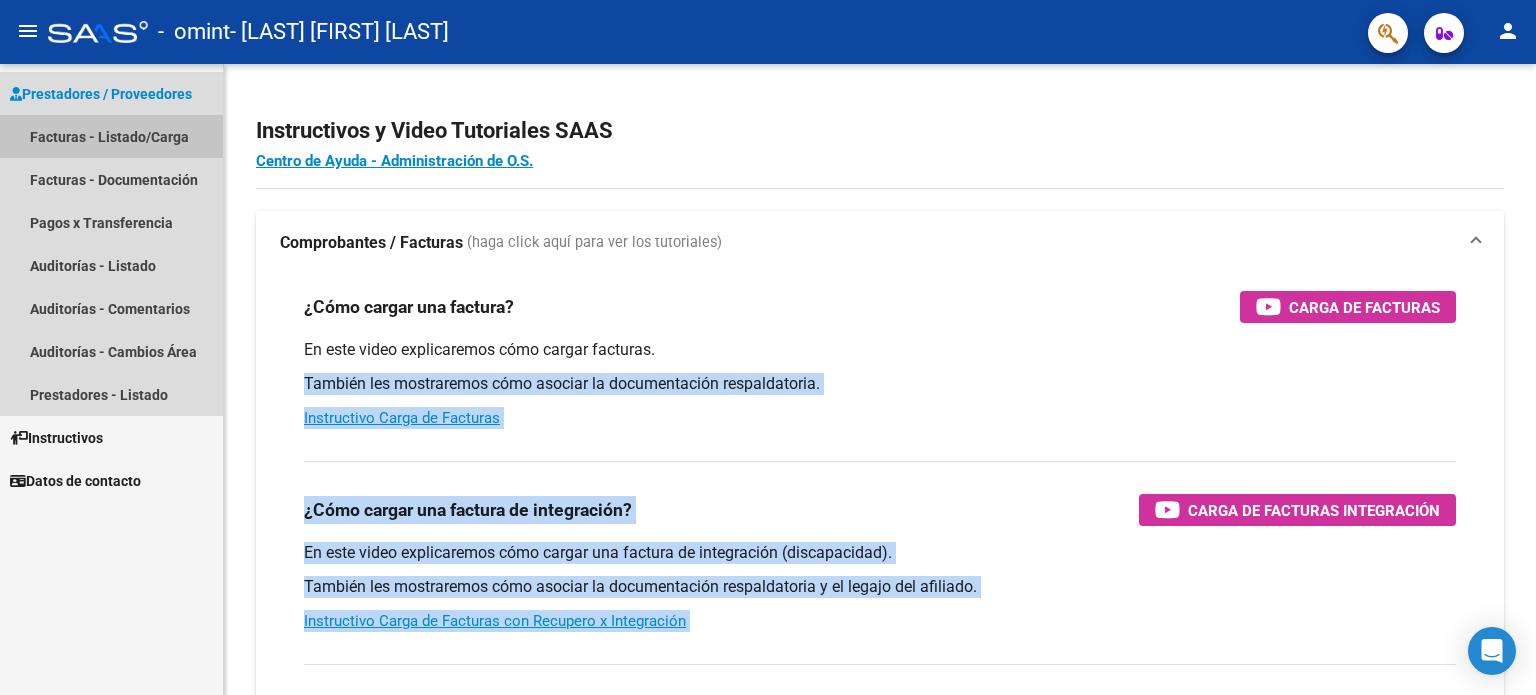 click on "Facturas - Listado/Carga" at bounding box center (111, 136) 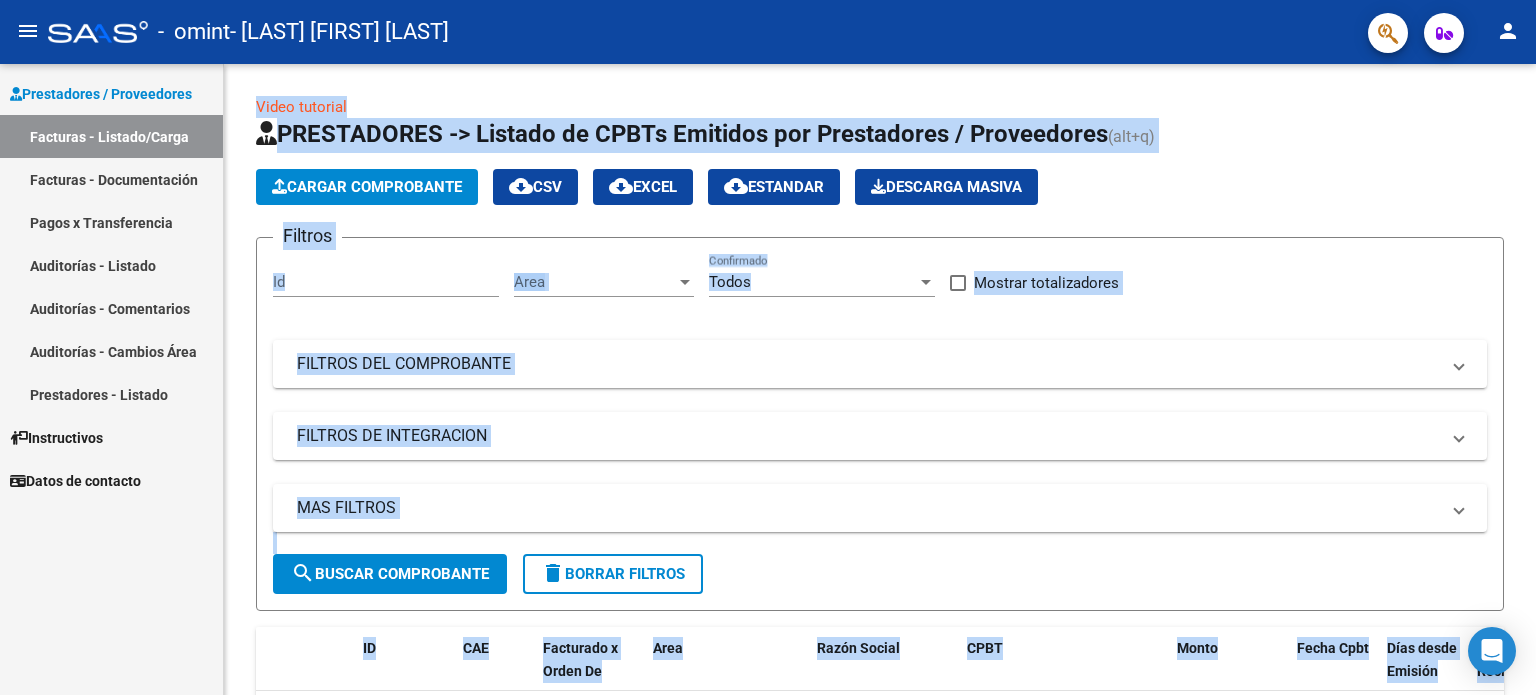 click on "x" at bounding box center (768, 17630) 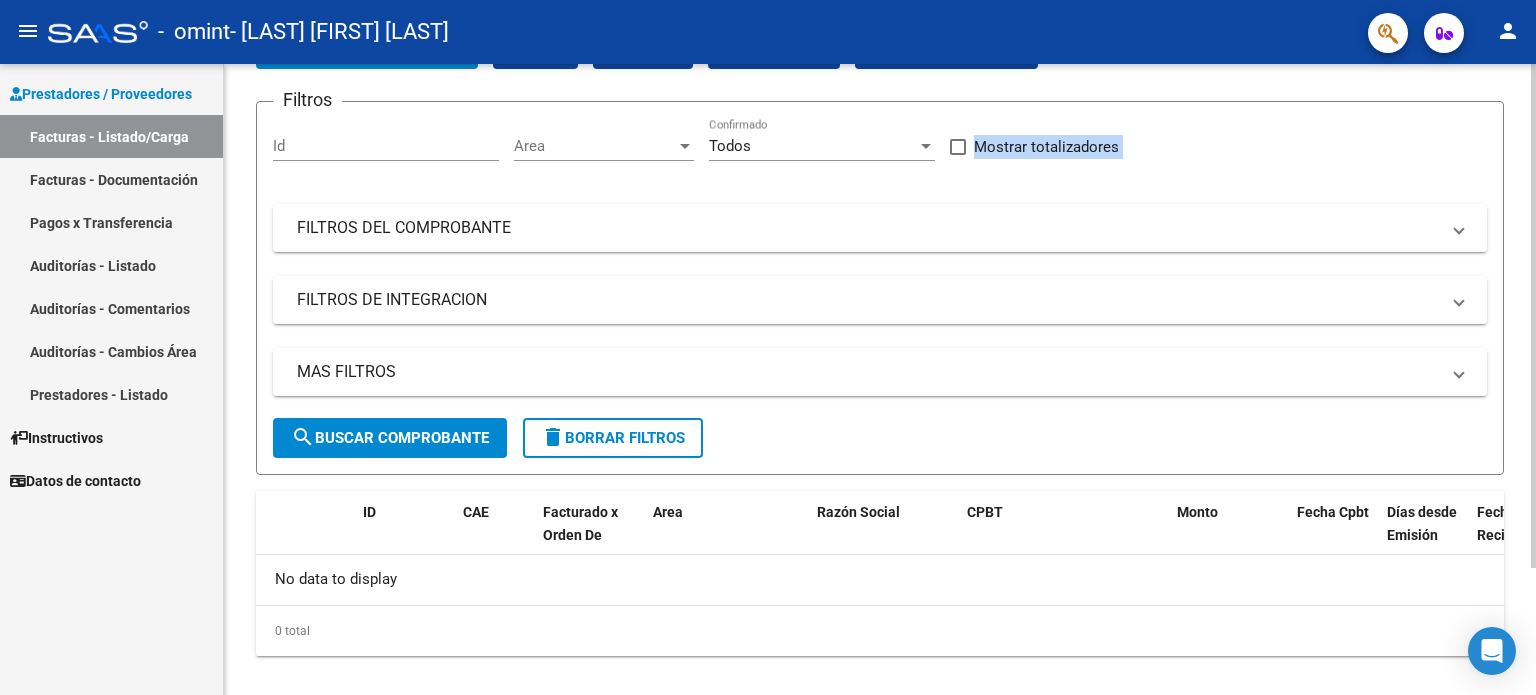 scroll, scrollTop: 158, scrollLeft: 0, axis: vertical 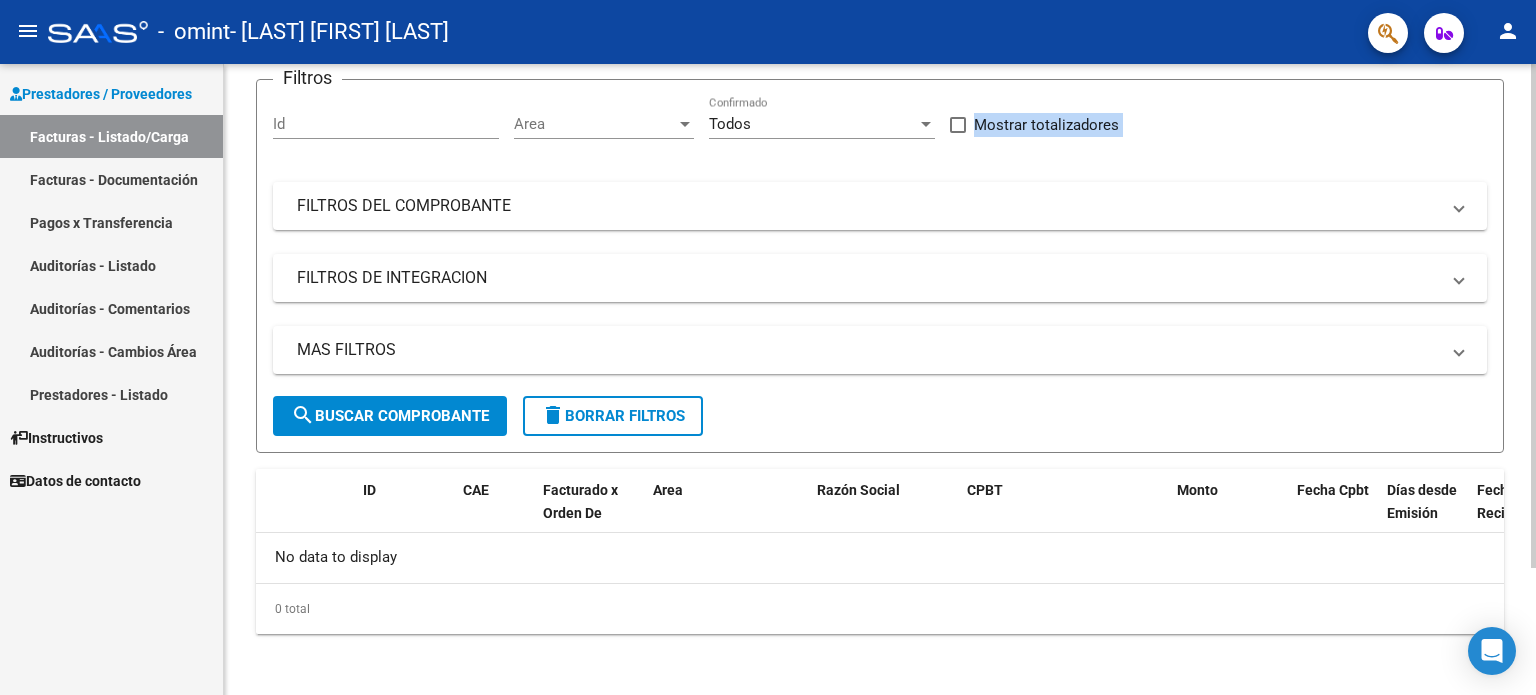 click 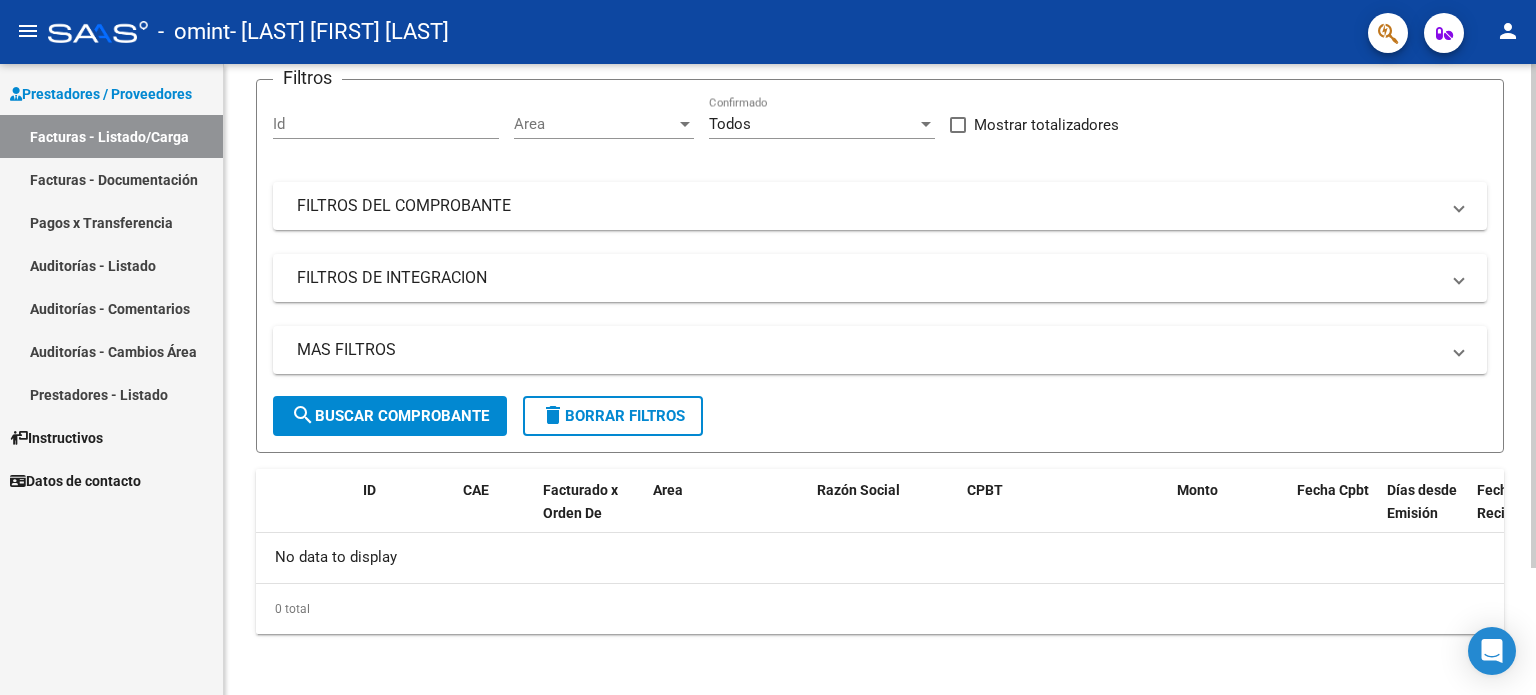 click on "0 total" 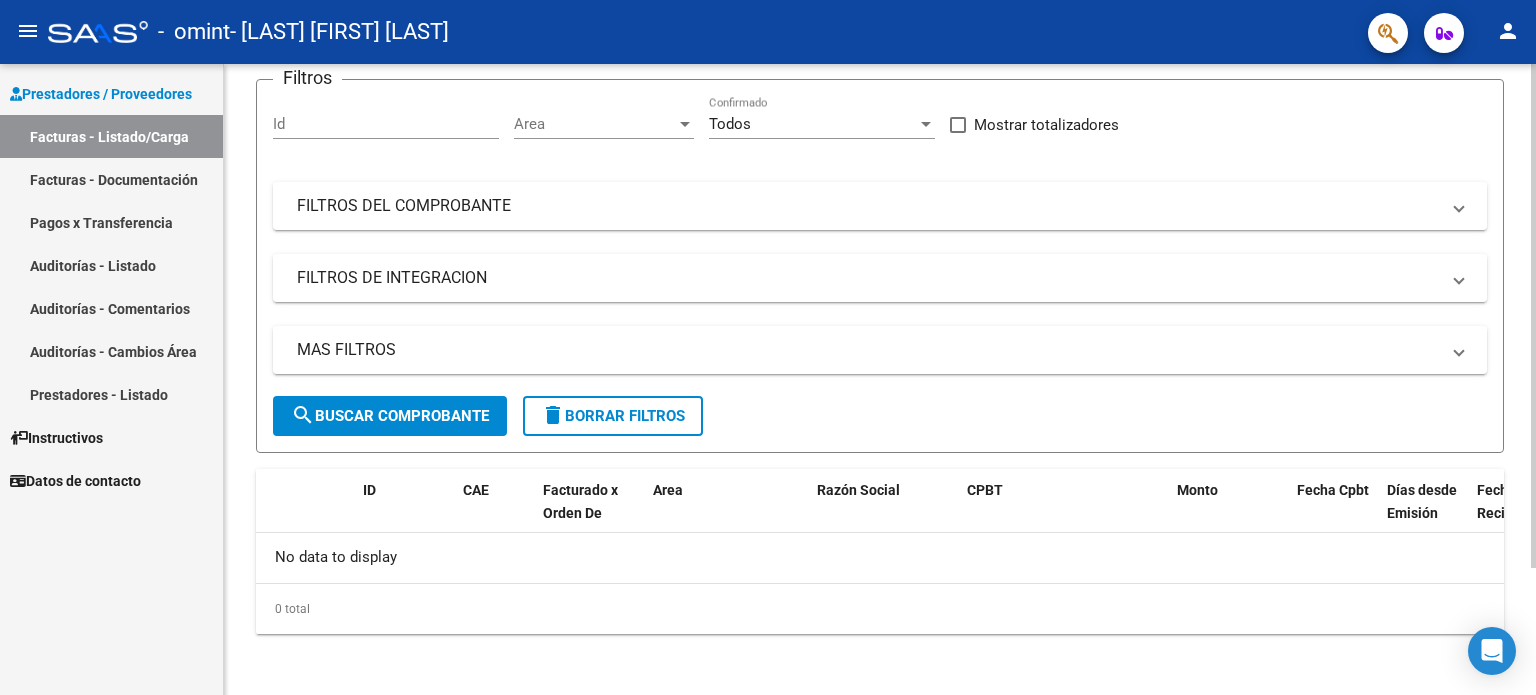scroll, scrollTop: 0, scrollLeft: 0, axis: both 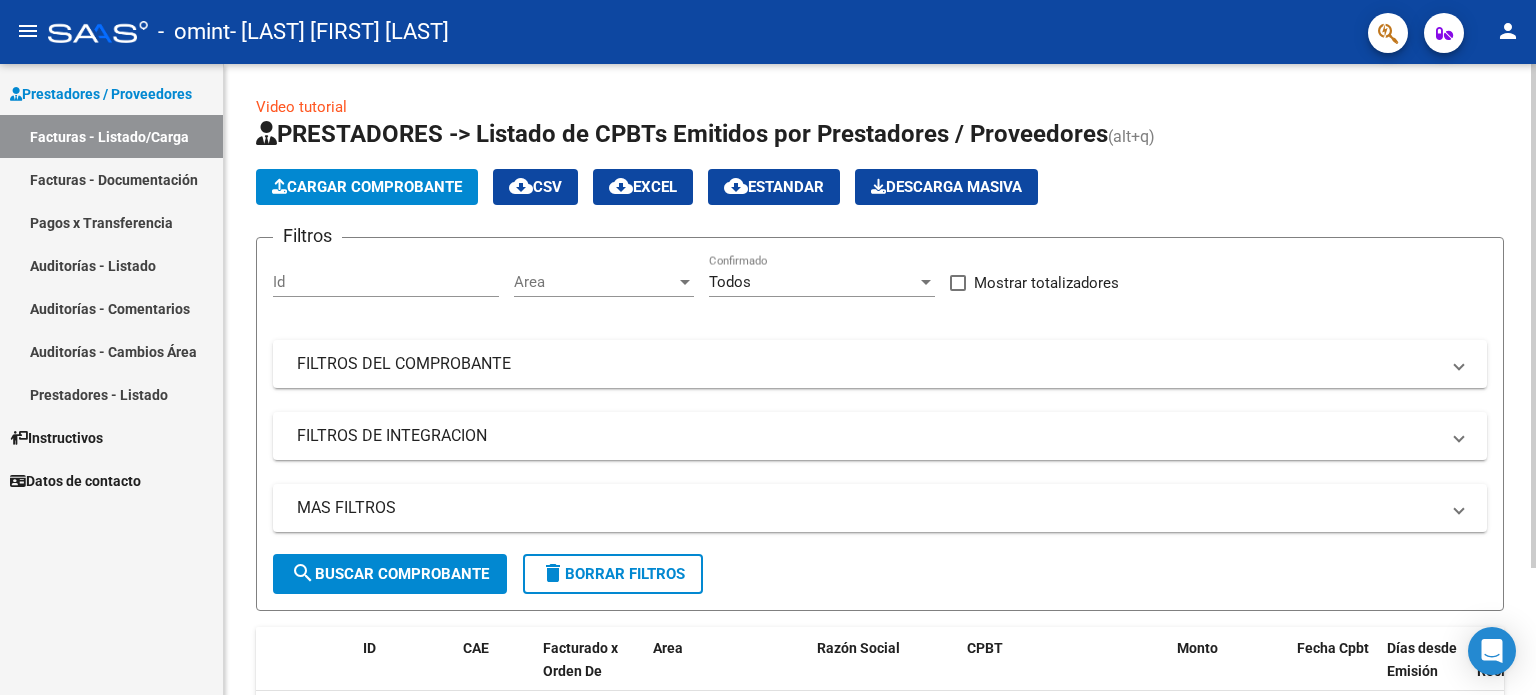 click on "Video tutorial   PRESTADORES -> Listado de CPBTs Emitidos por Prestadores / Proveedores (alt+q)   Cargar Comprobante
cloud_download  CSV  cloud_download  EXCEL  cloud_download  Estandar   Descarga Masiva
Filtros Id Area Area Todos Confirmado   Mostrar totalizadores   FILTROS DEL COMPROBANTE  Comprobante Tipo Comprobante Tipo Start date – End date Fec. Comprobante Desde / Hasta Días Emisión Desde(cant. días) Días Emisión Hasta(cant. días) CUIT / Razón Social Pto. Venta Nro. Comprobante Código SSS CAE Válido CAE Válido Todos Cargado Módulo Hosp. Todos Tiene facturacion Apócrifa Hospital Refes  FILTROS DE INTEGRACION  Período De Prestación Campos del Archivo de Rendición Devuelto x SSS (dr_envio) Todos Rendido x SSS (dr_envio) Tipo de Registro Tipo de Registro Período Presentación Período Presentación Campos del Legajo Asociado (preaprobación) Afiliado Legajo (cuil/nombre) Todos Solo facturas preaprobadas  MAS FILTROS  Todos Con Doc. Respaldatoria Todos Con Trazabilidad Todos – –" 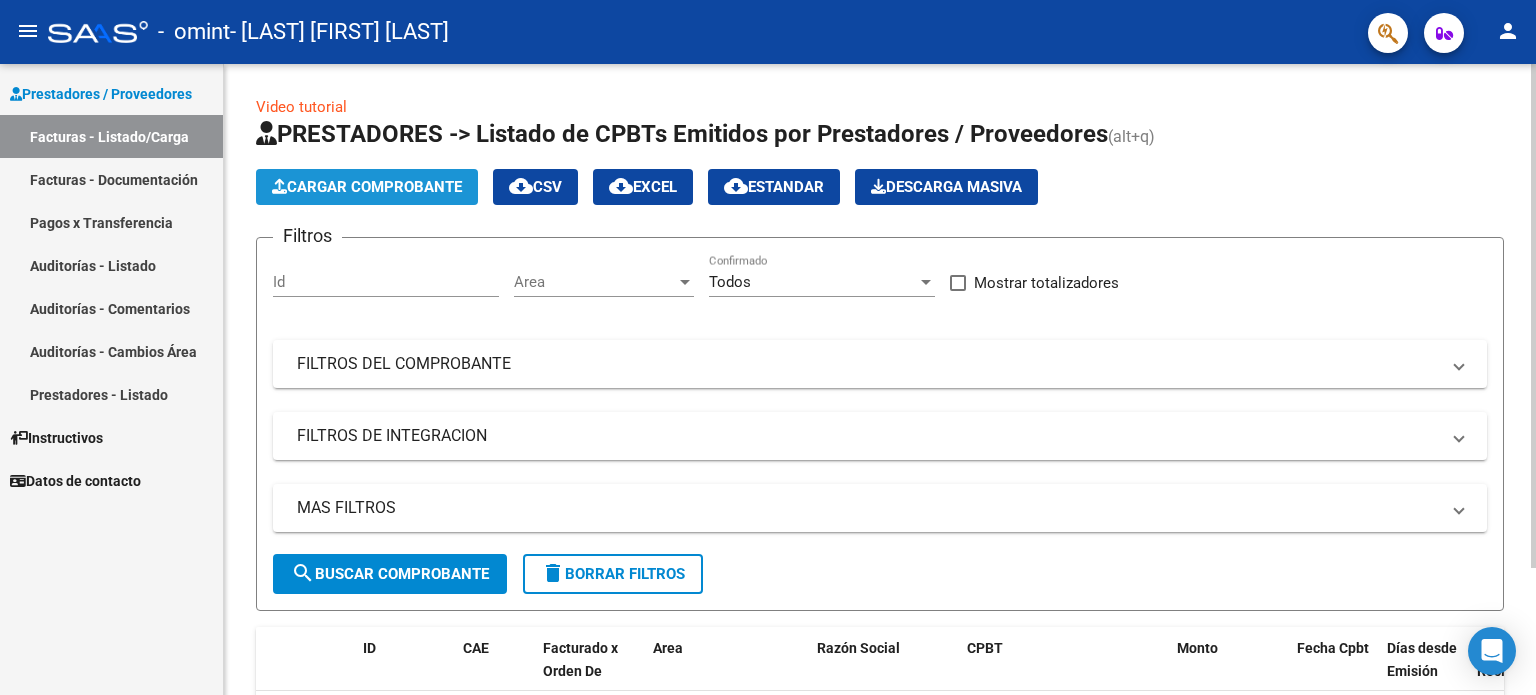 click on "Cargar Comprobante" 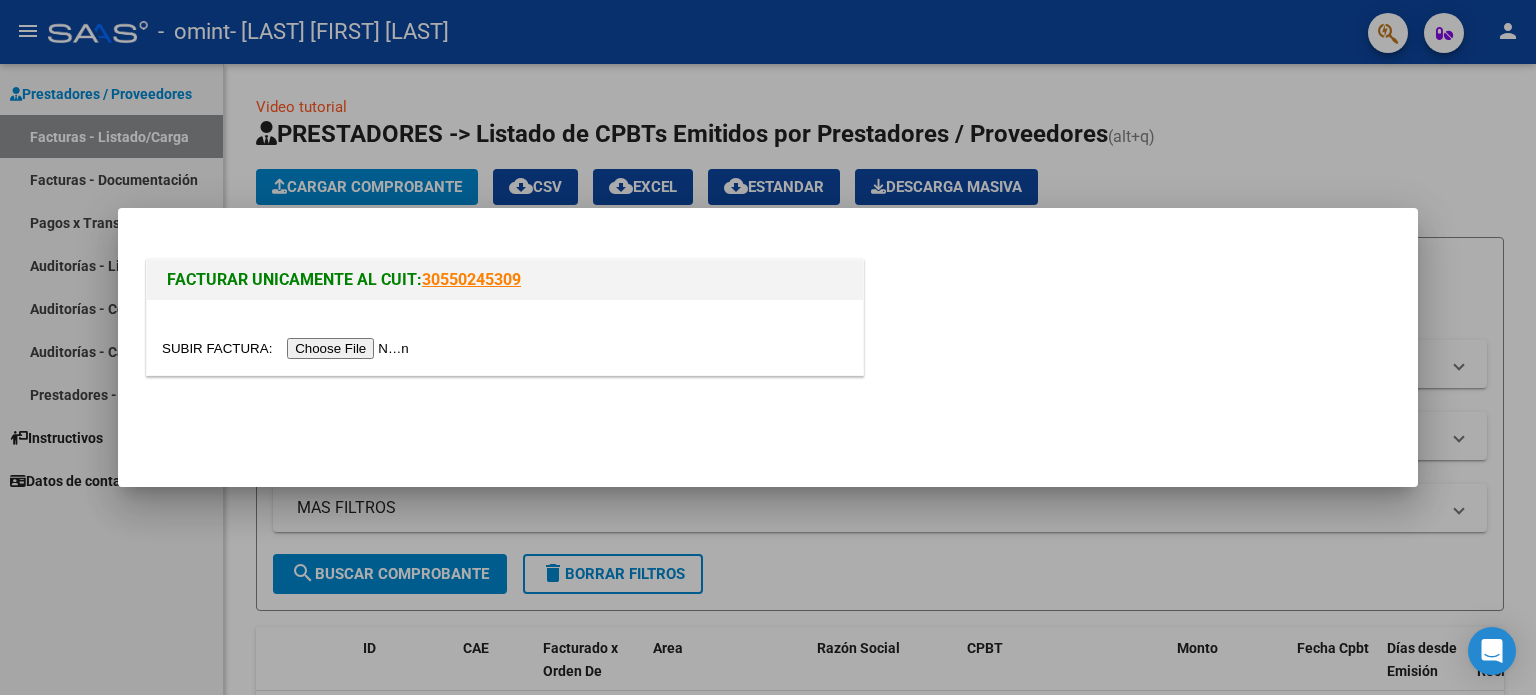 drag, startPoint x: 300, startPoint y: 348, endPoint x: 355, endPoint y: 467, distance: 131.09538 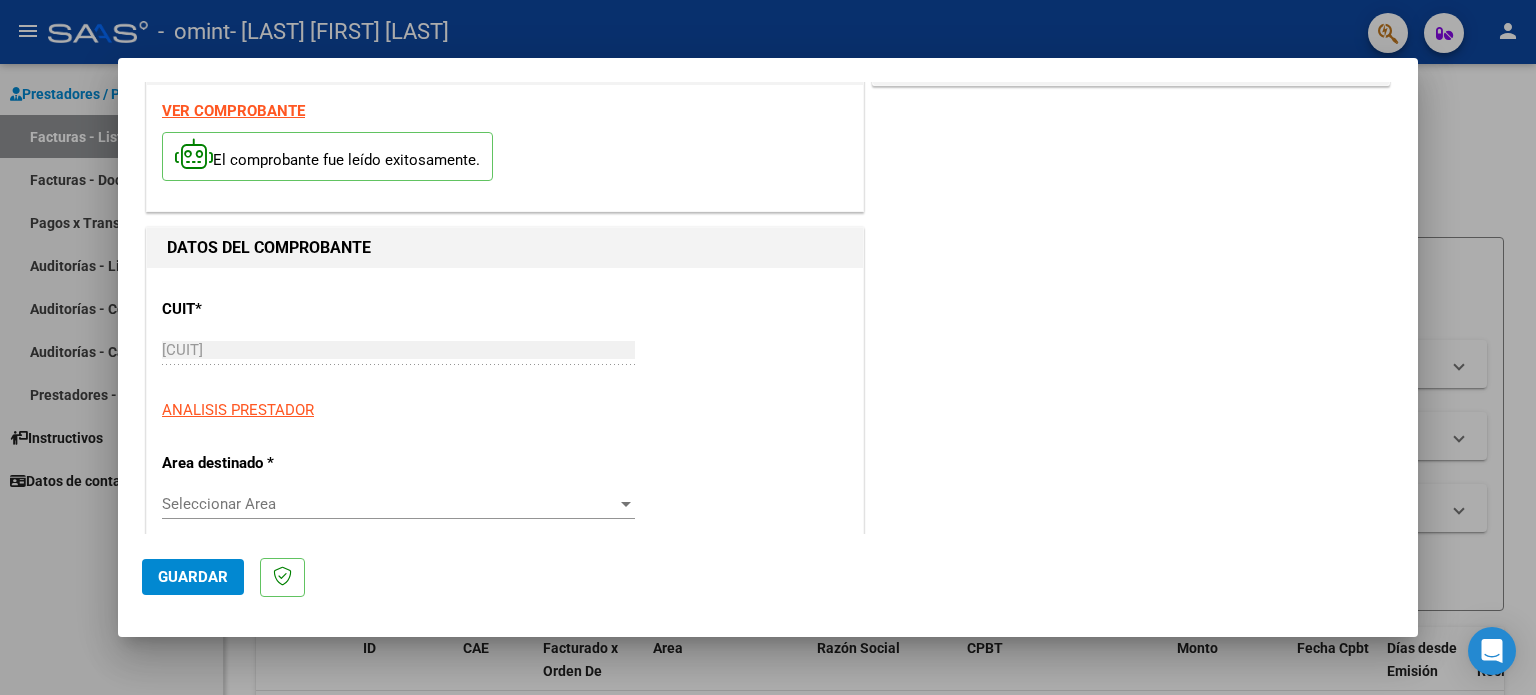 scroll, scrollTop: 100, scrollLeft: 0, axis: vertical 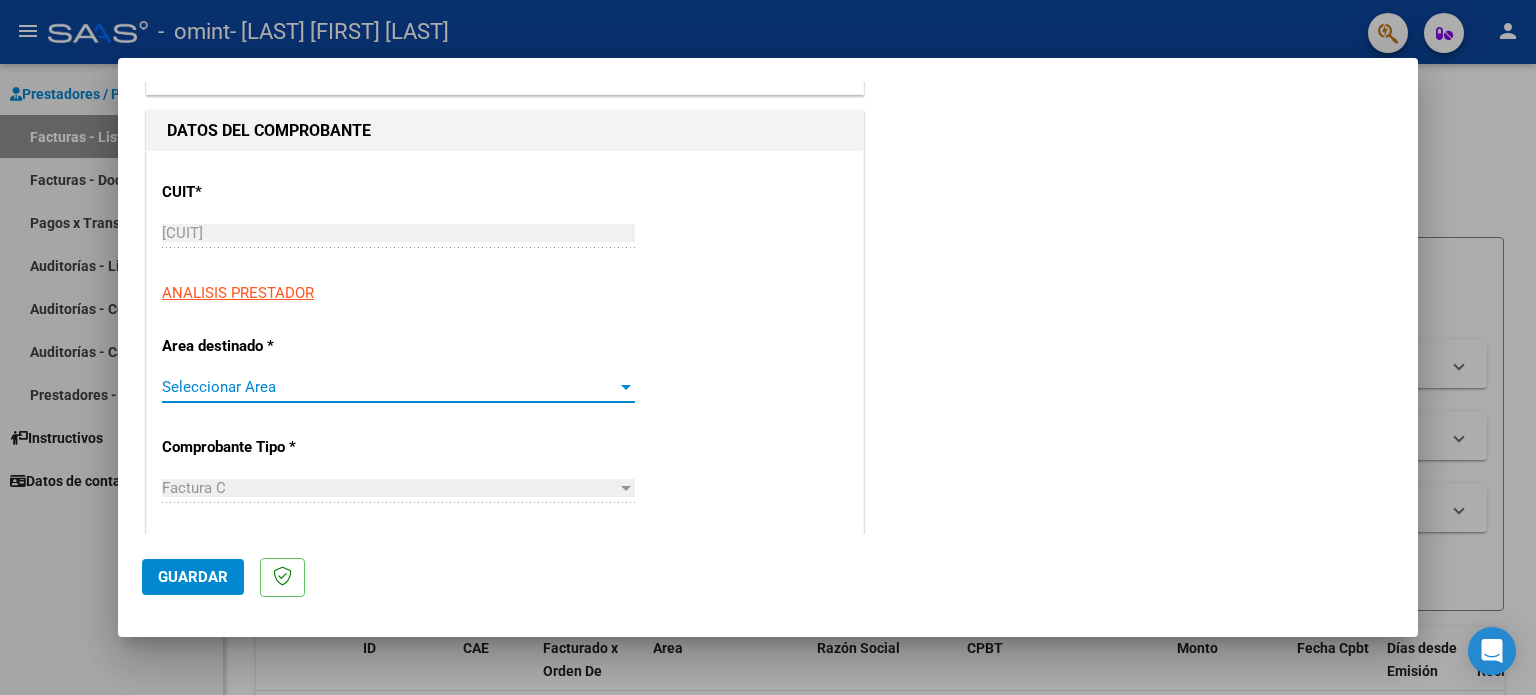 click on "Seleccionar Area" at bounding box center [389, 387] 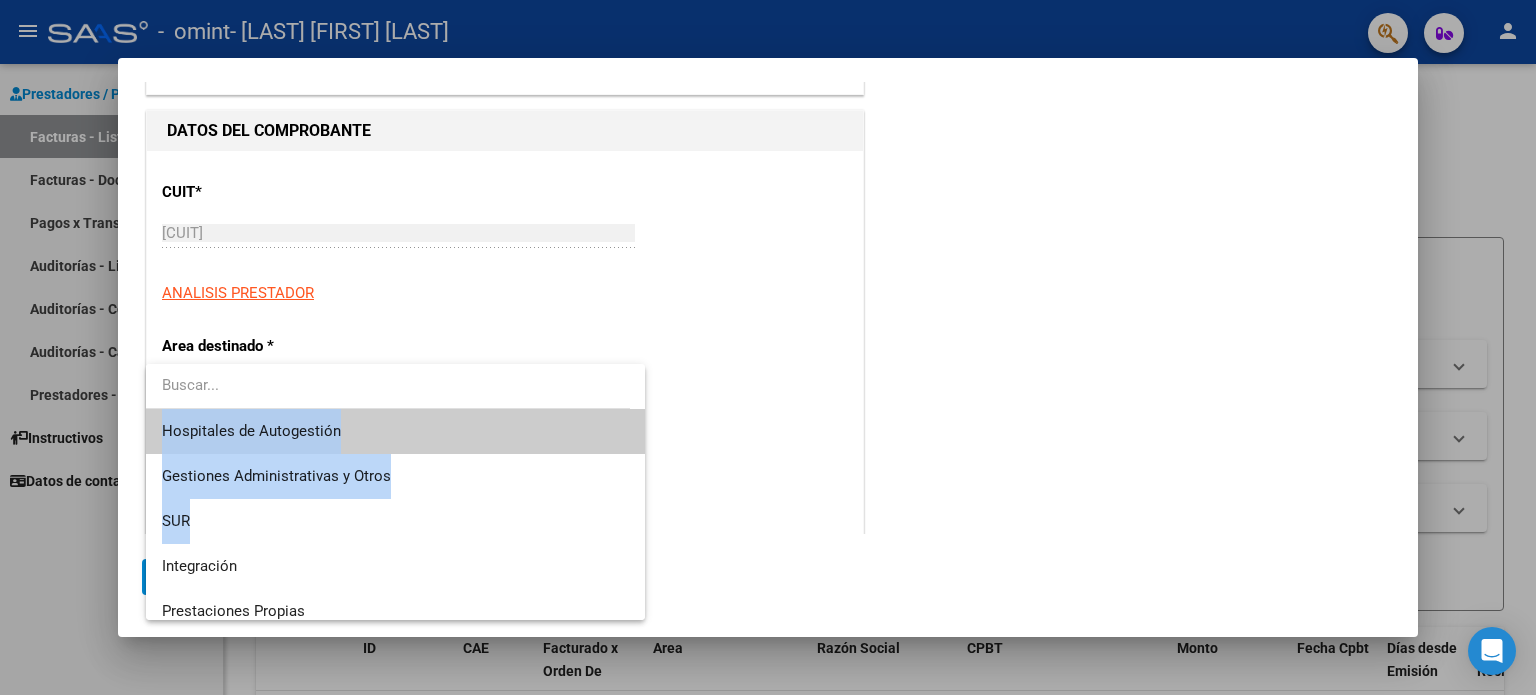 drag, startPoint x: 645, startPoint y: 463, endPoint x: 630, endPoint y: 537, distance: 75.50497 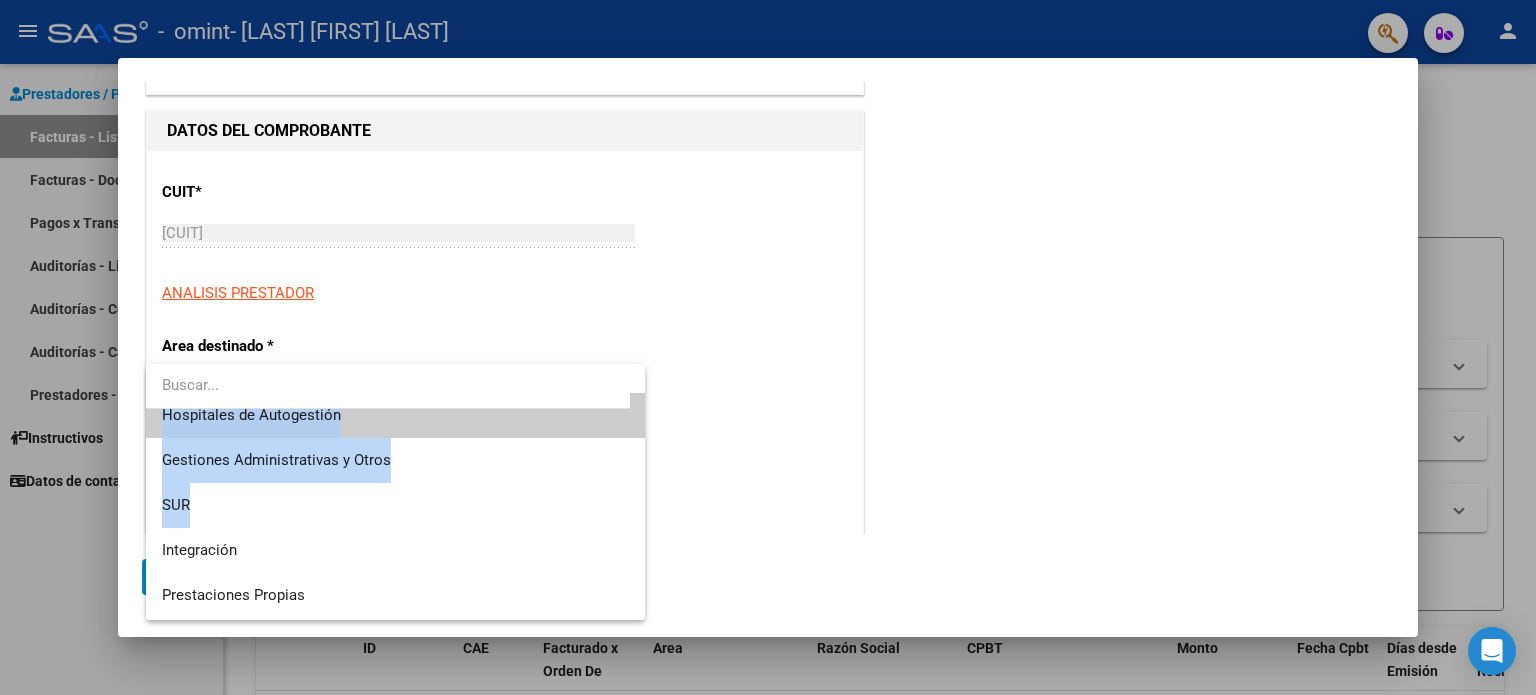 scroll, scrollTop: 0, scrollLeft: 0, axis: both 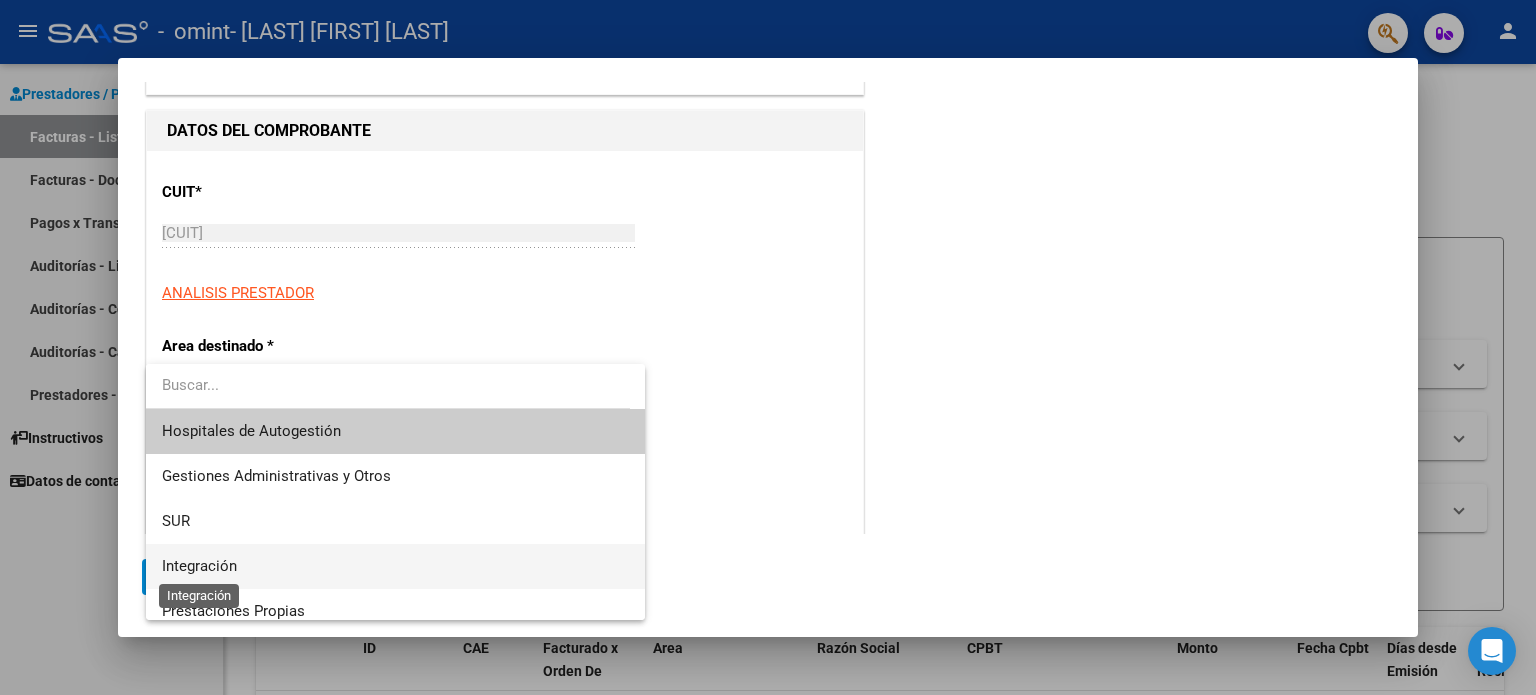 click on "Integración" at bounding box center (199, 566) 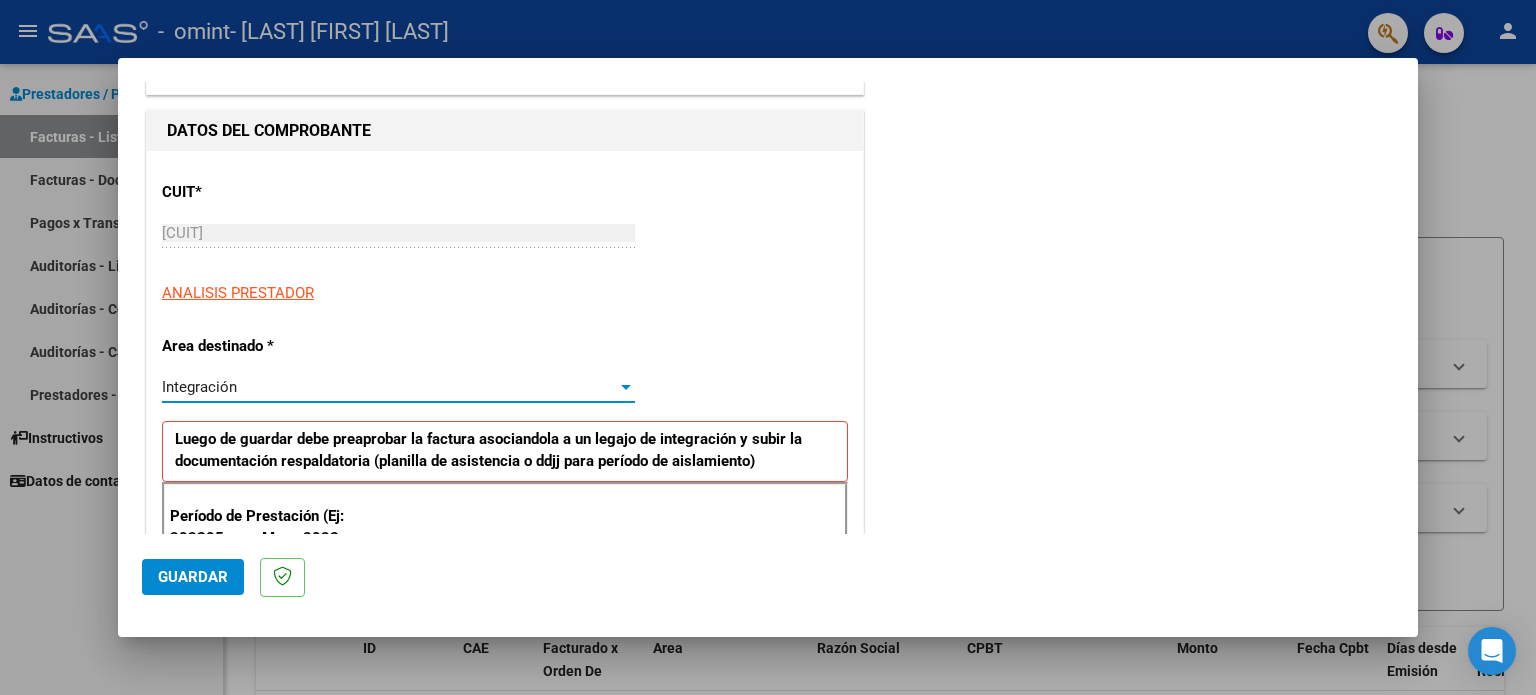 click on "CUIT  *   [CUIT] Ingresar CUIT  ANALISIS PRESTADOR  Area destinado * Integración Seleccionar Area Luego de guardar debe preaprobar la factura asociandola a un legajo de integración y subir la documentación respaldatoria (planilla de asistencia o ddjj para período de aislamiento)  Período de Prestación (Ej: 202305 para Mayo 2023    Ingrese el Período de Prestación como indica el ejemplo   Comprobante Tipo * Factura C Seleccionar Tipo Punto de Venta  *   3 Ingresar el Nro.  Número  *   1364 Ingresar el Nro.  Monto  *   $ 98.964,88 Ingresar el monto  Fecha del Cpbt.  *   [DATE] Ingresar la fecha  CAE / CAEA (no ingrese CAI)    [CAE] Ingresar el CAE o CAEA (no ingrese CAI)  Fecha de Vencimiento    Ingresar la fecha  Ref. Externa    Ingresar la ref.  N° Liquidación    Ingresar el N° Liquidación" at bounding box center [505, 884] 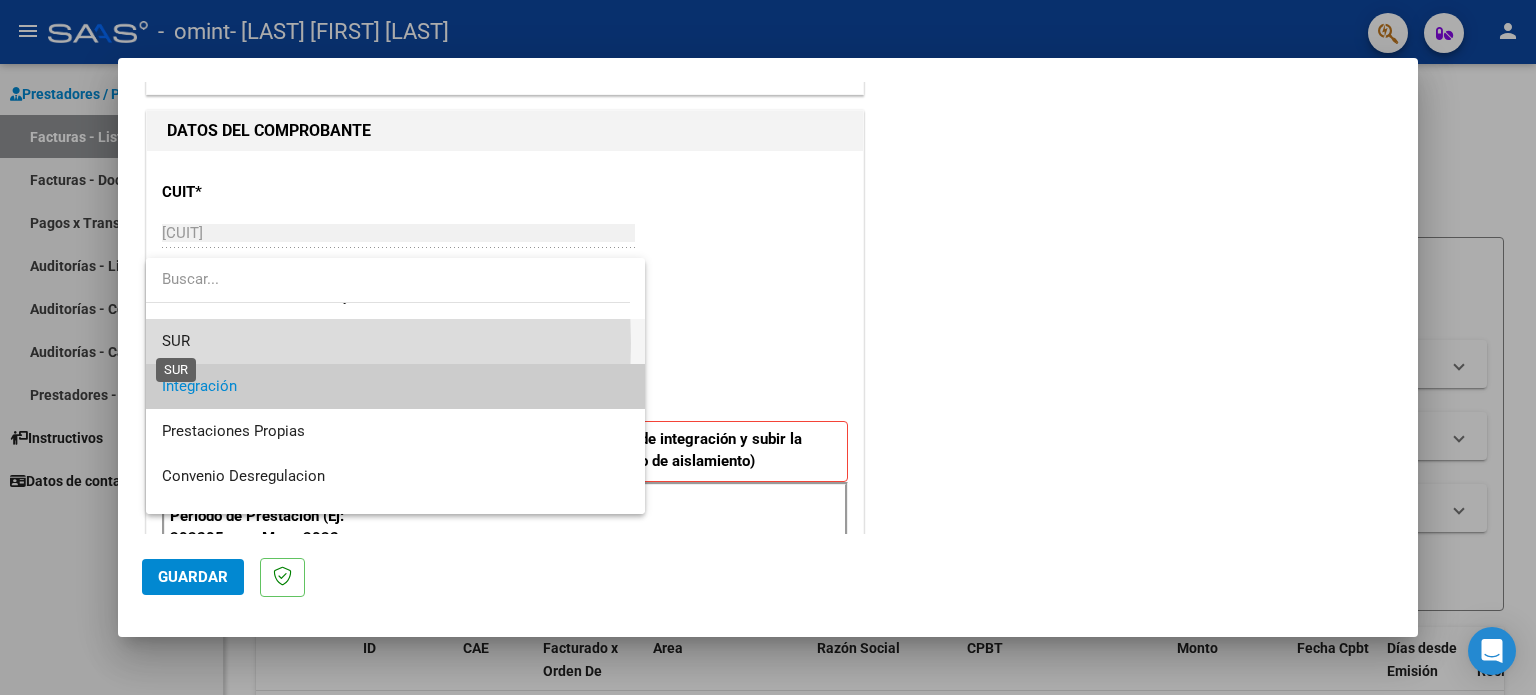 click on "SUR" at bounding box center (176, 341) 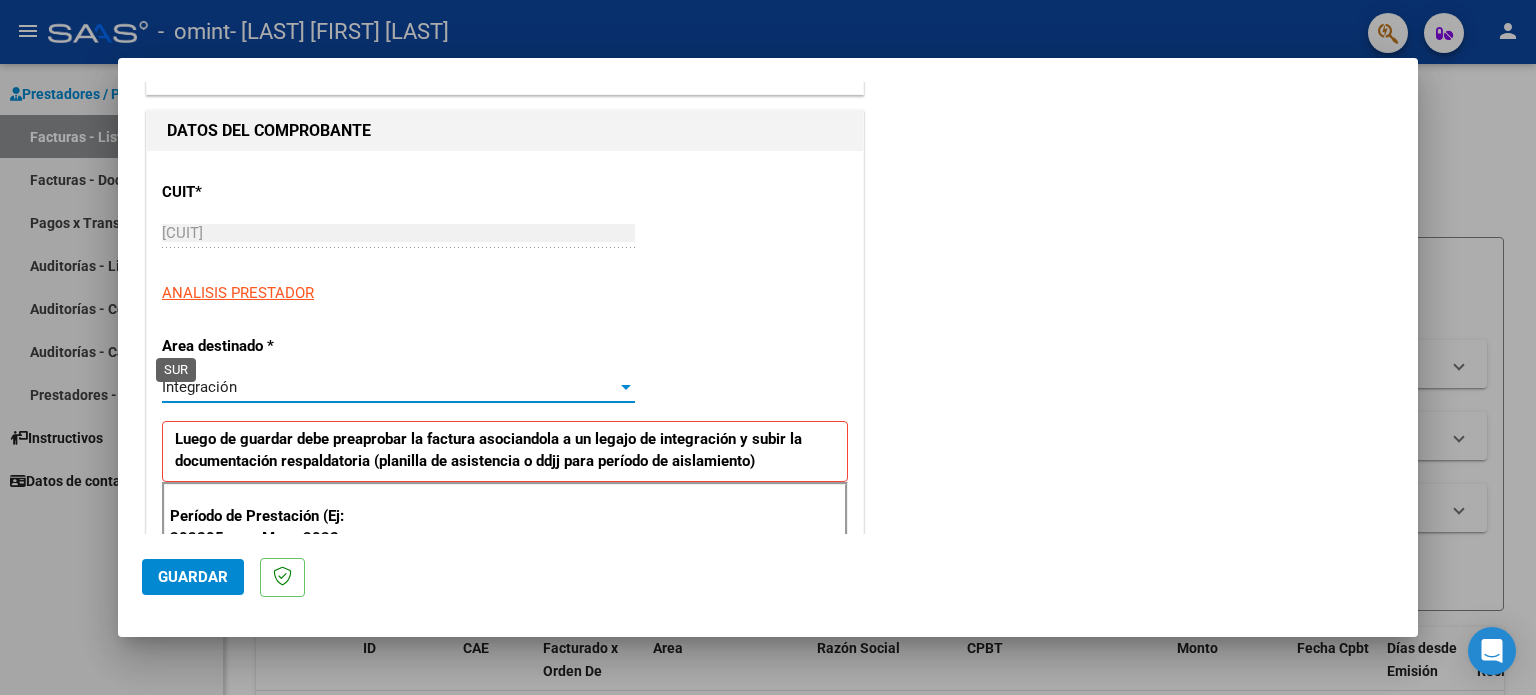 scroll, scrollTop: 90, scrollLeft: 0, axis: vertical 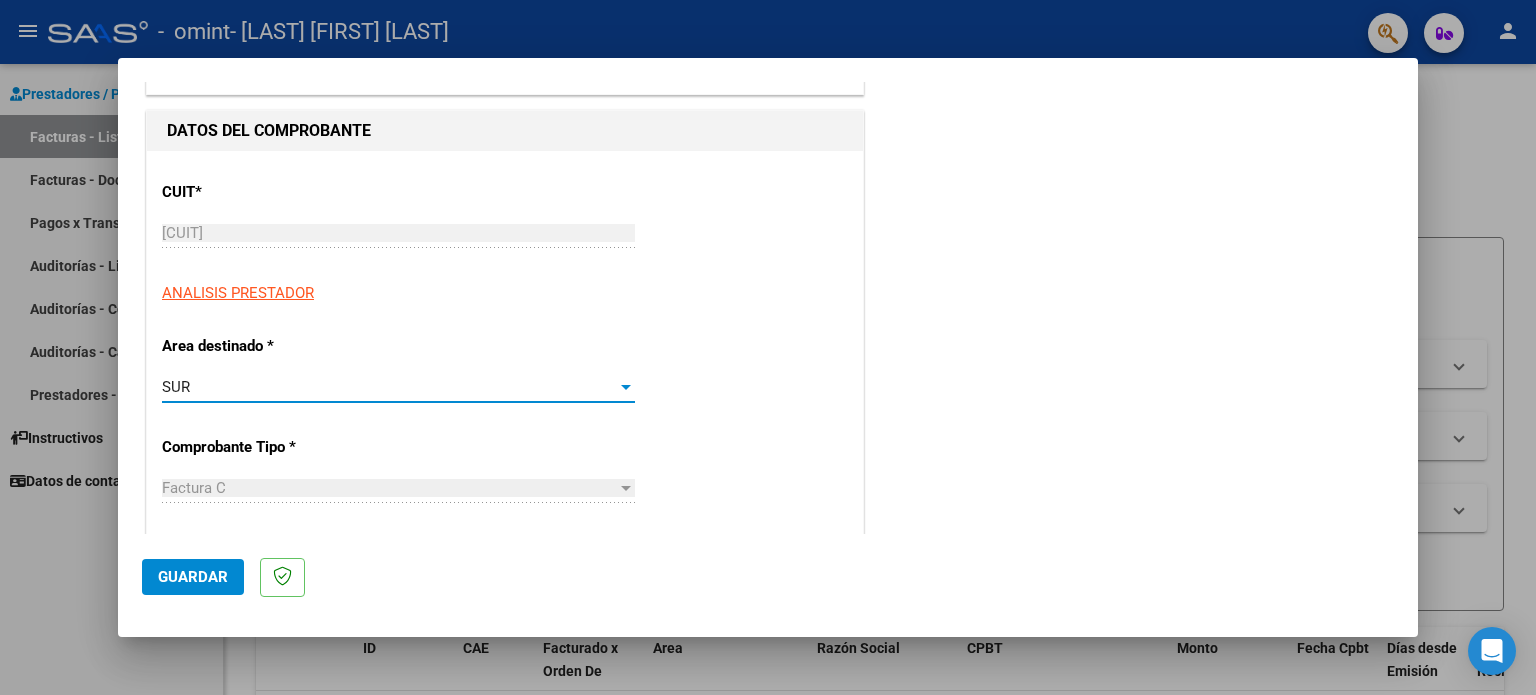 click on "SUR" at bounding box center (389, 387) 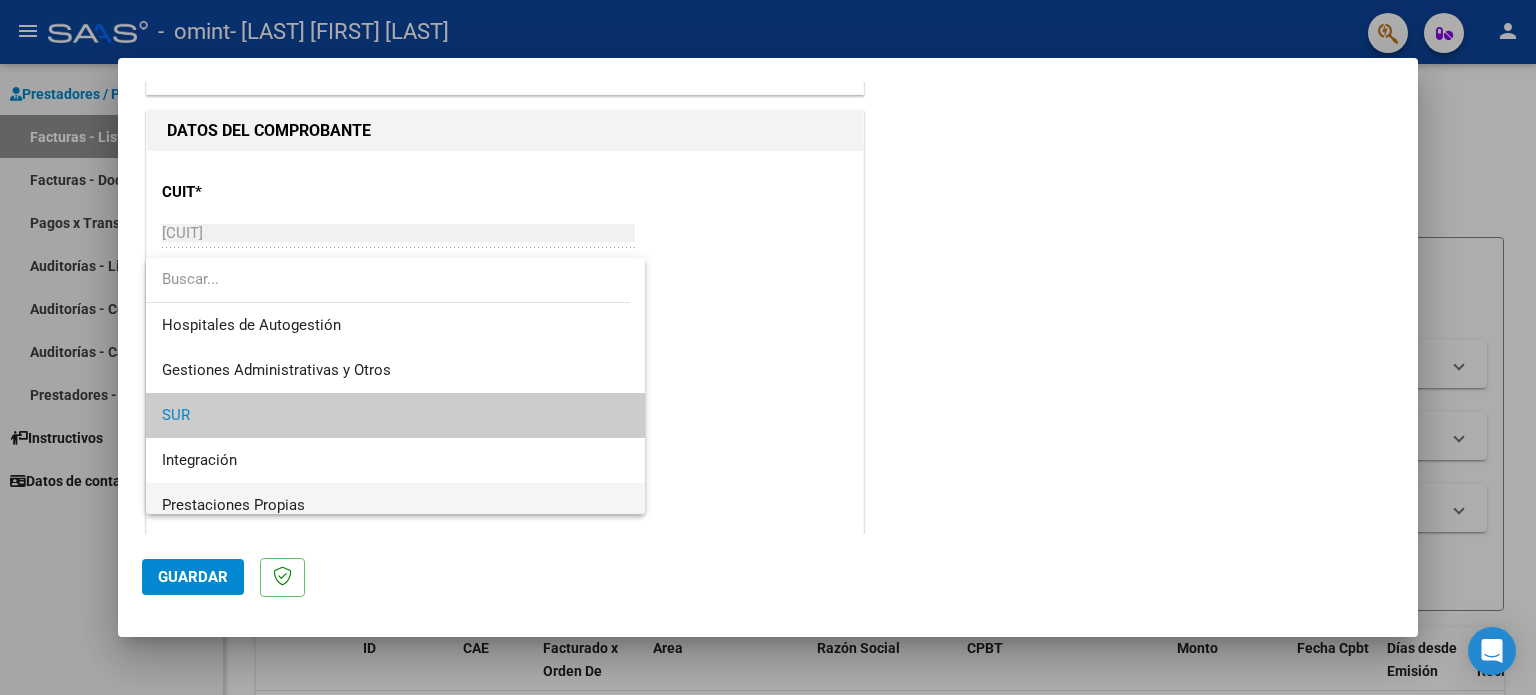 scroll, scrollTop: 29, scrollLeft: 0, axis: vertical 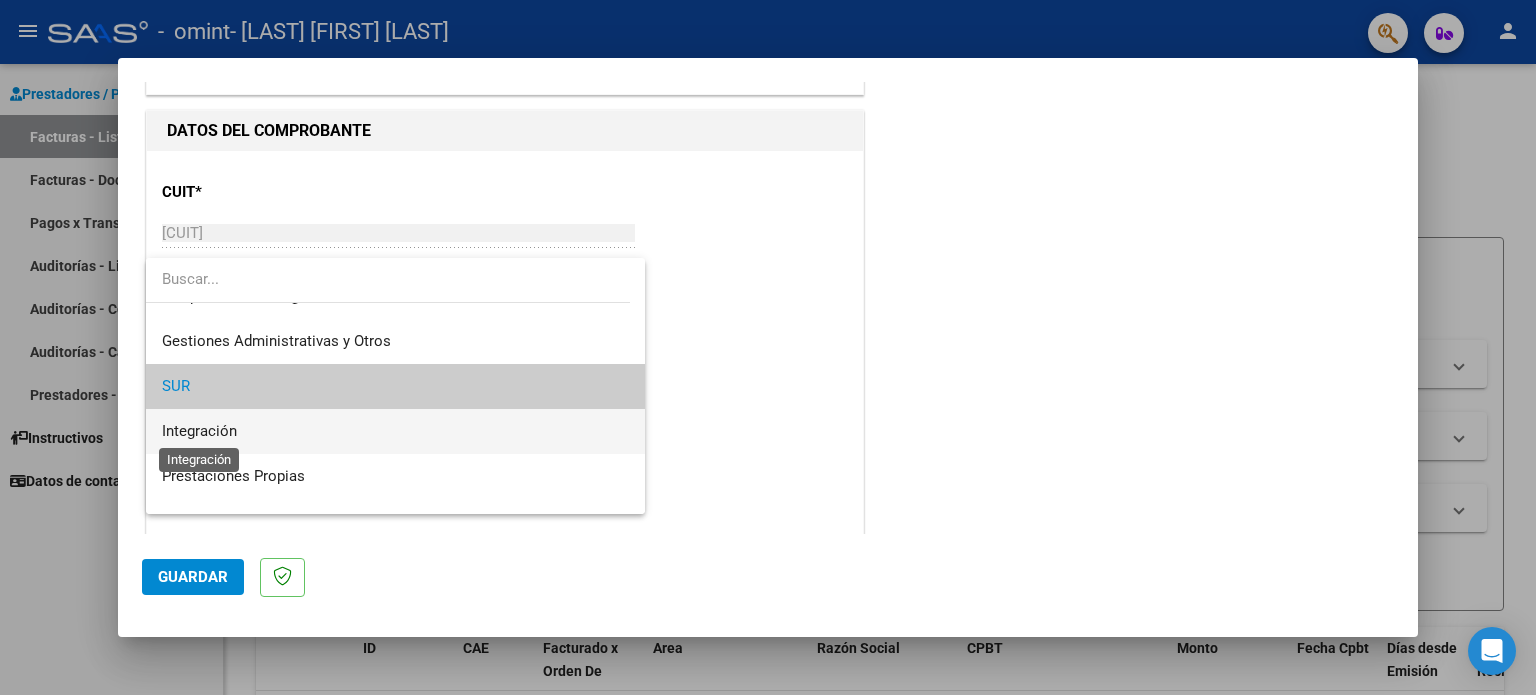 click on "Integración" at bounding box center (199, 431) 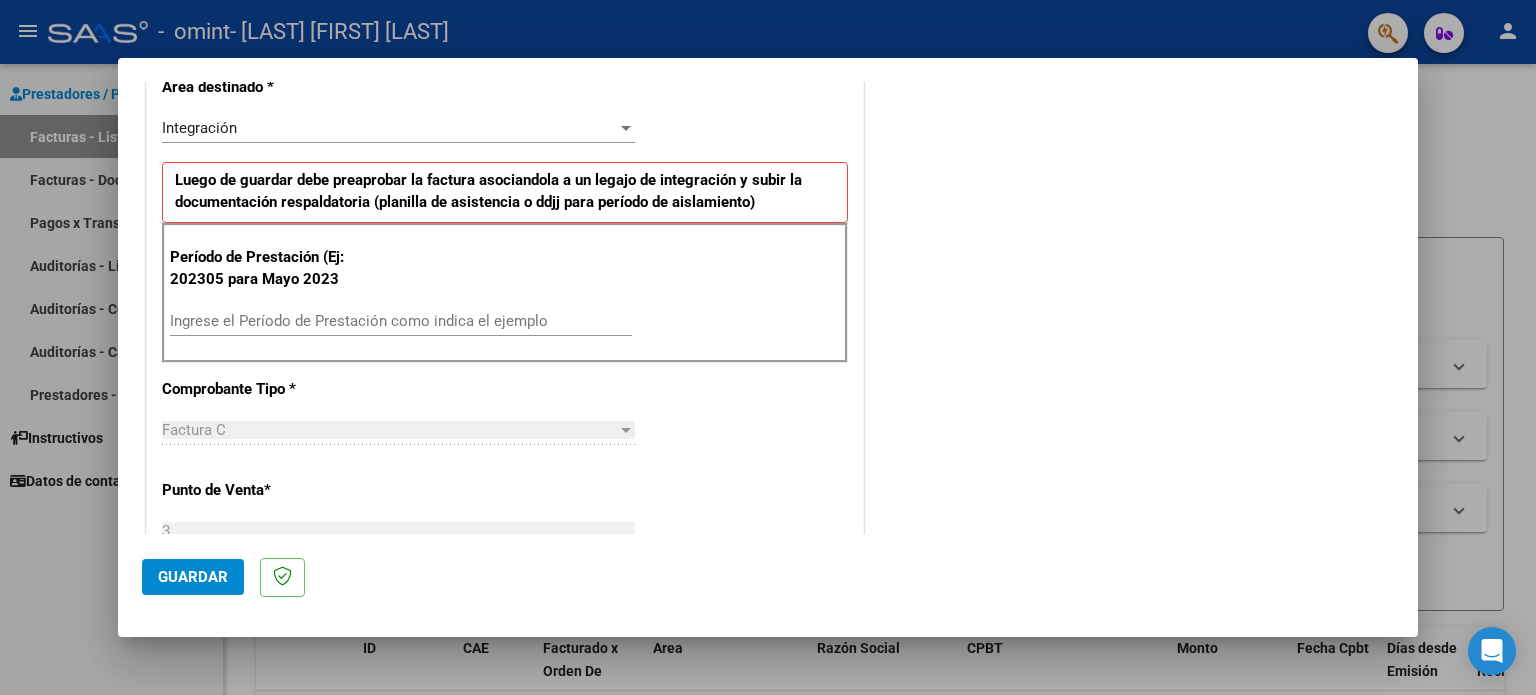 scroll, scrollTop: 514, scrollLeft: 0, axis: vertical 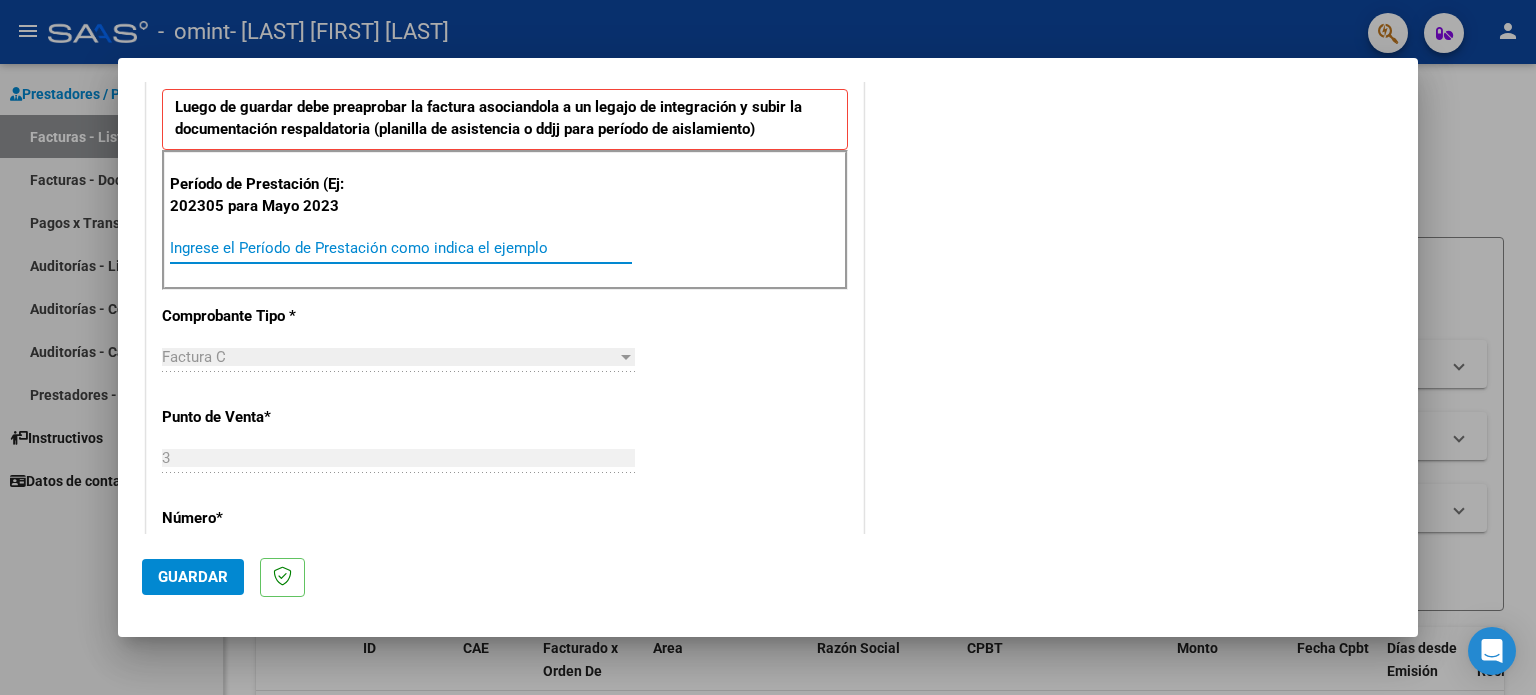 click on "Ingrese el Período de Prestación como indica el ejemplo" at bounding box center (401, 248) 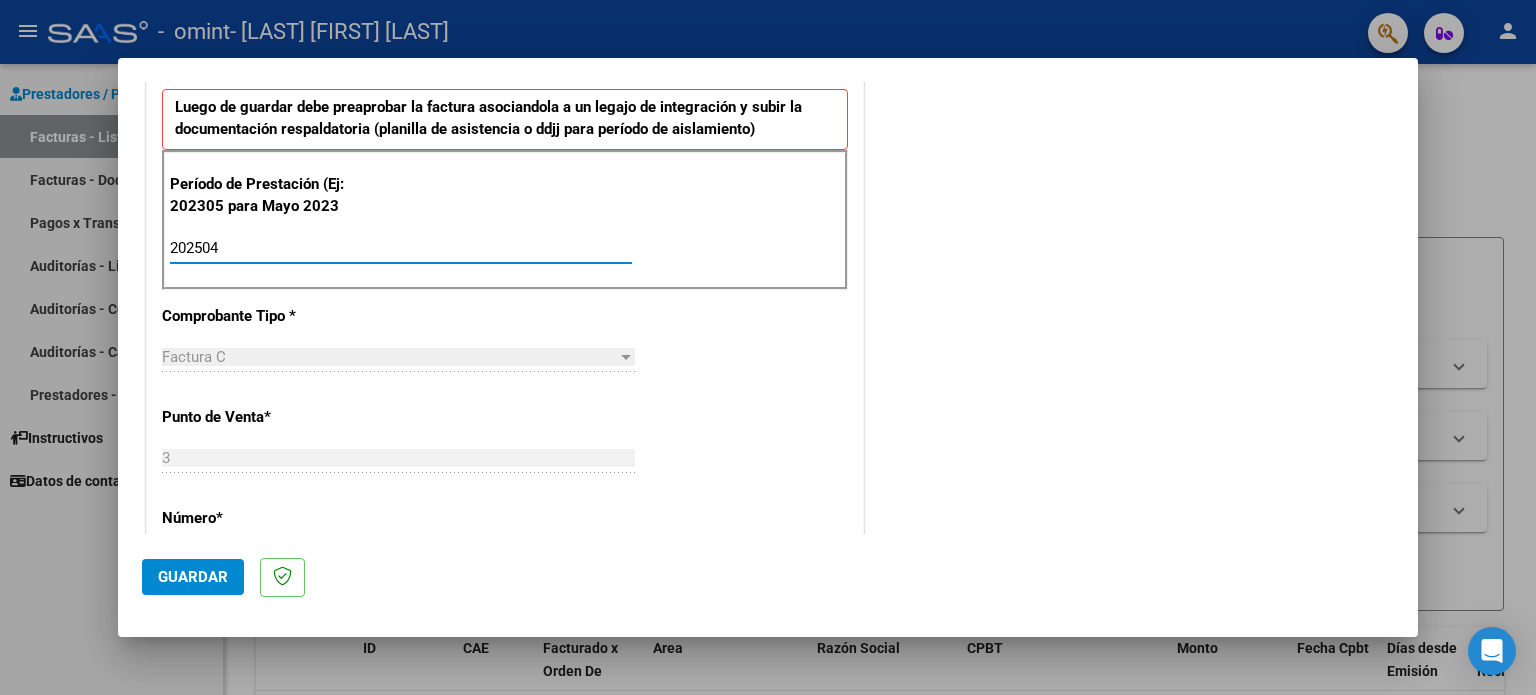 type on "202504" 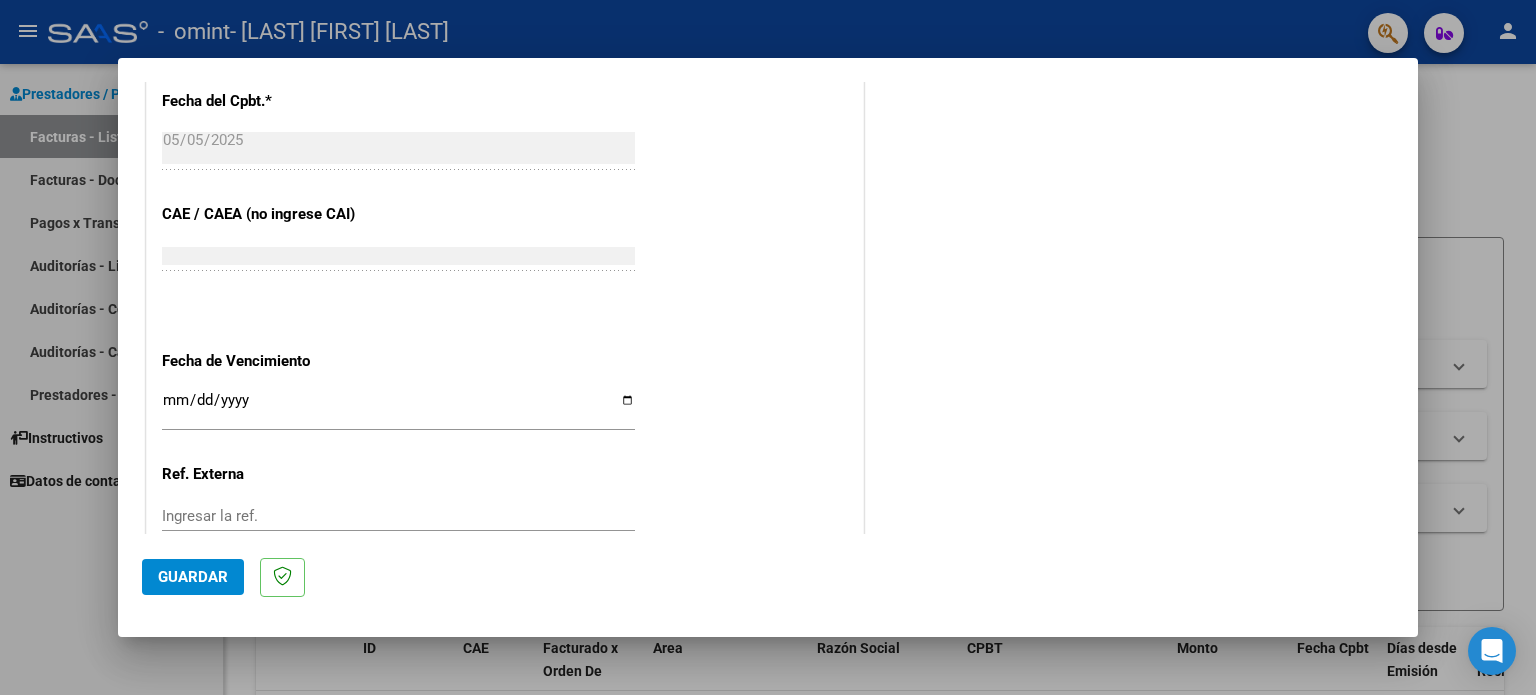 scroll, scrollTop: 1108, scrollLeft: 0, axis: vertical 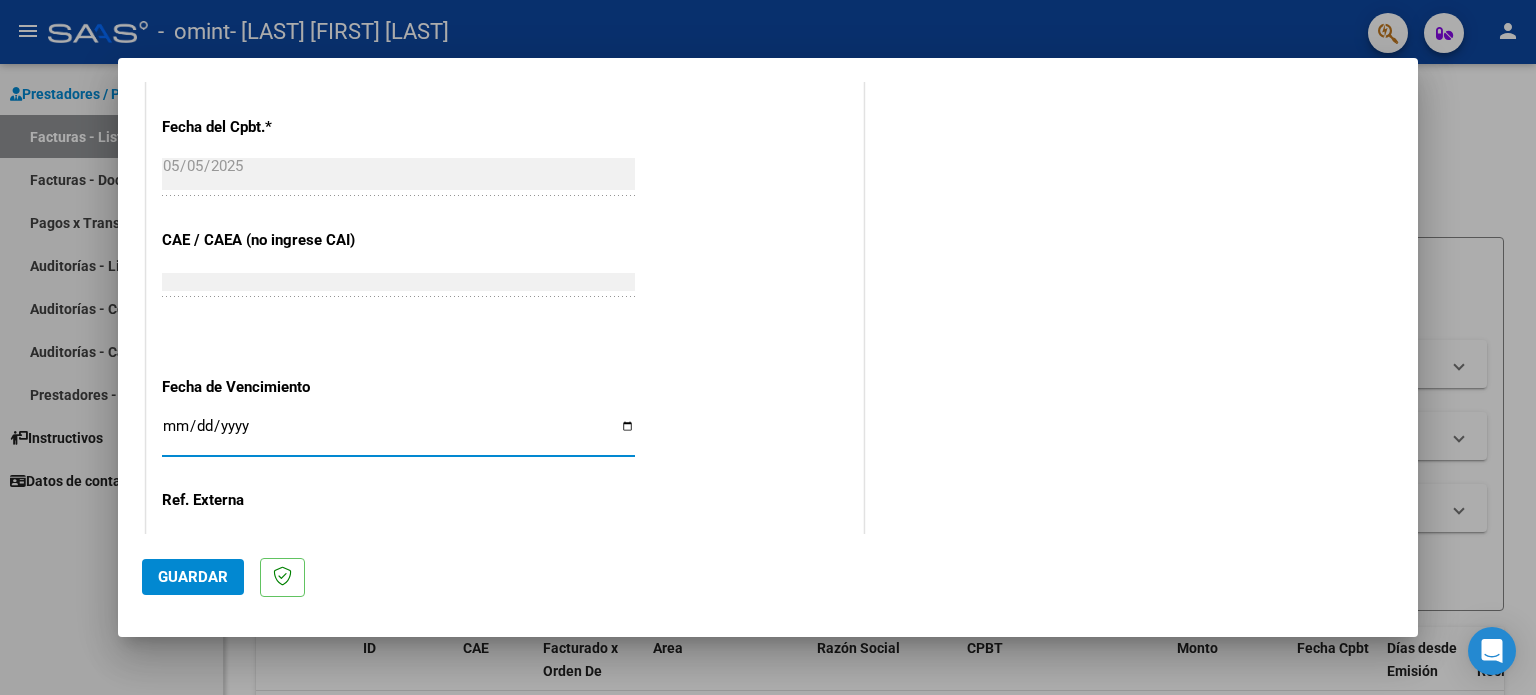 click on "Ingresar la fecha" at bounding box center (398, 434) 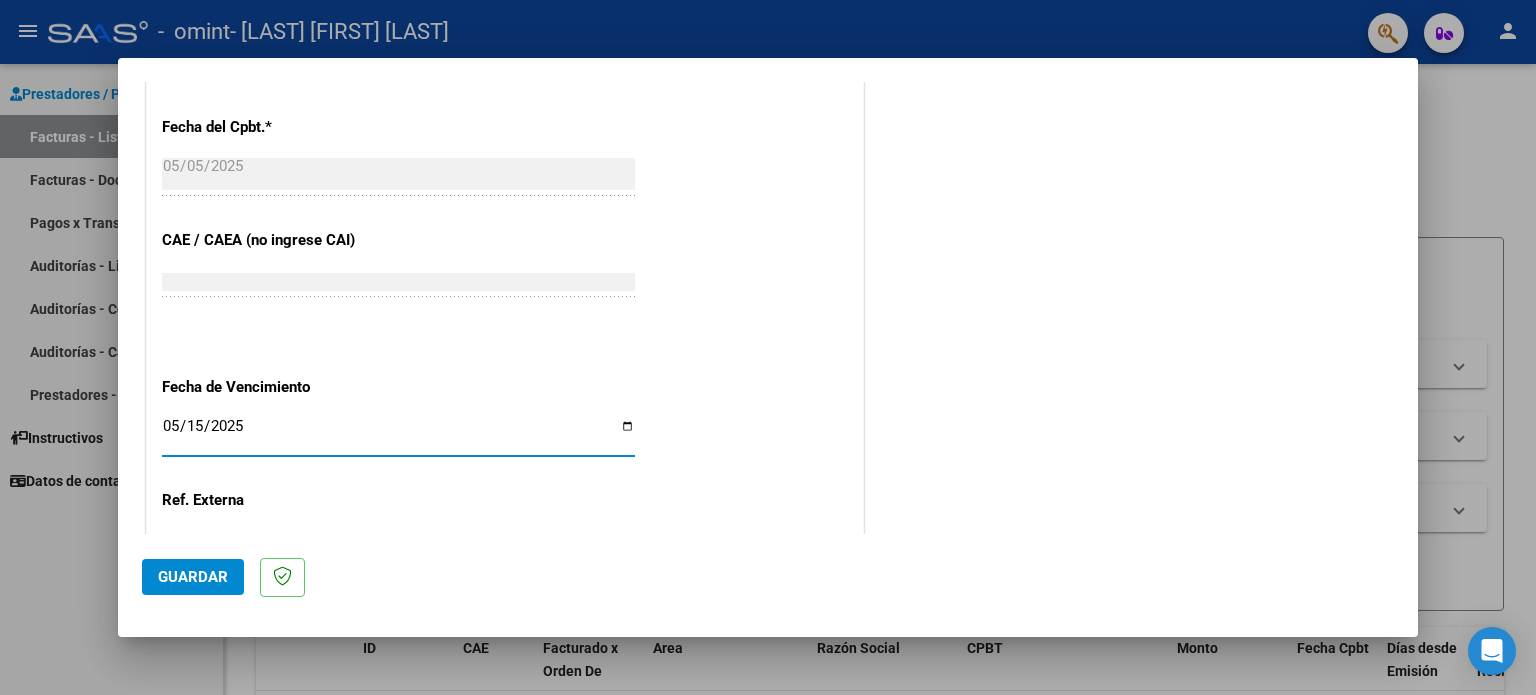type on "2025-05-15" 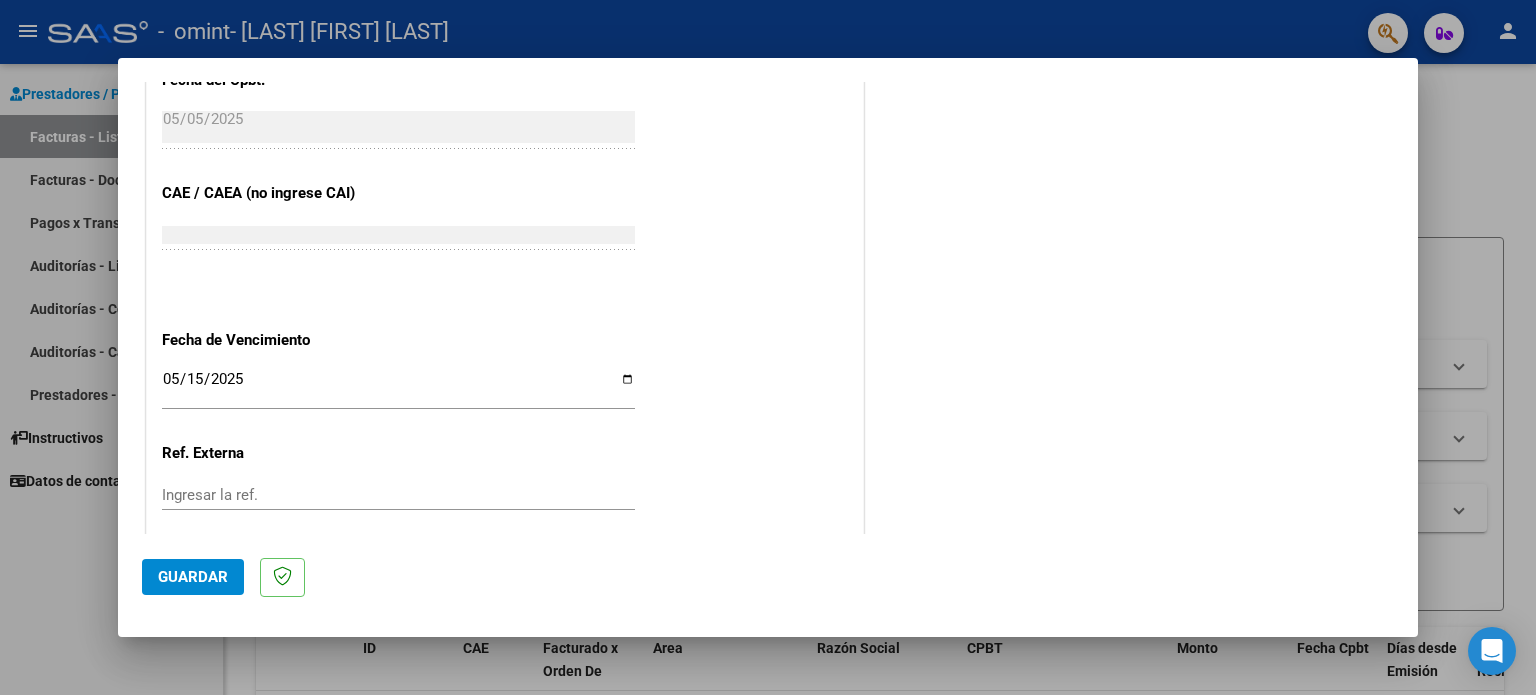 scroll, scrollTop: 1268, scrollLeft: 0, axis: vertical 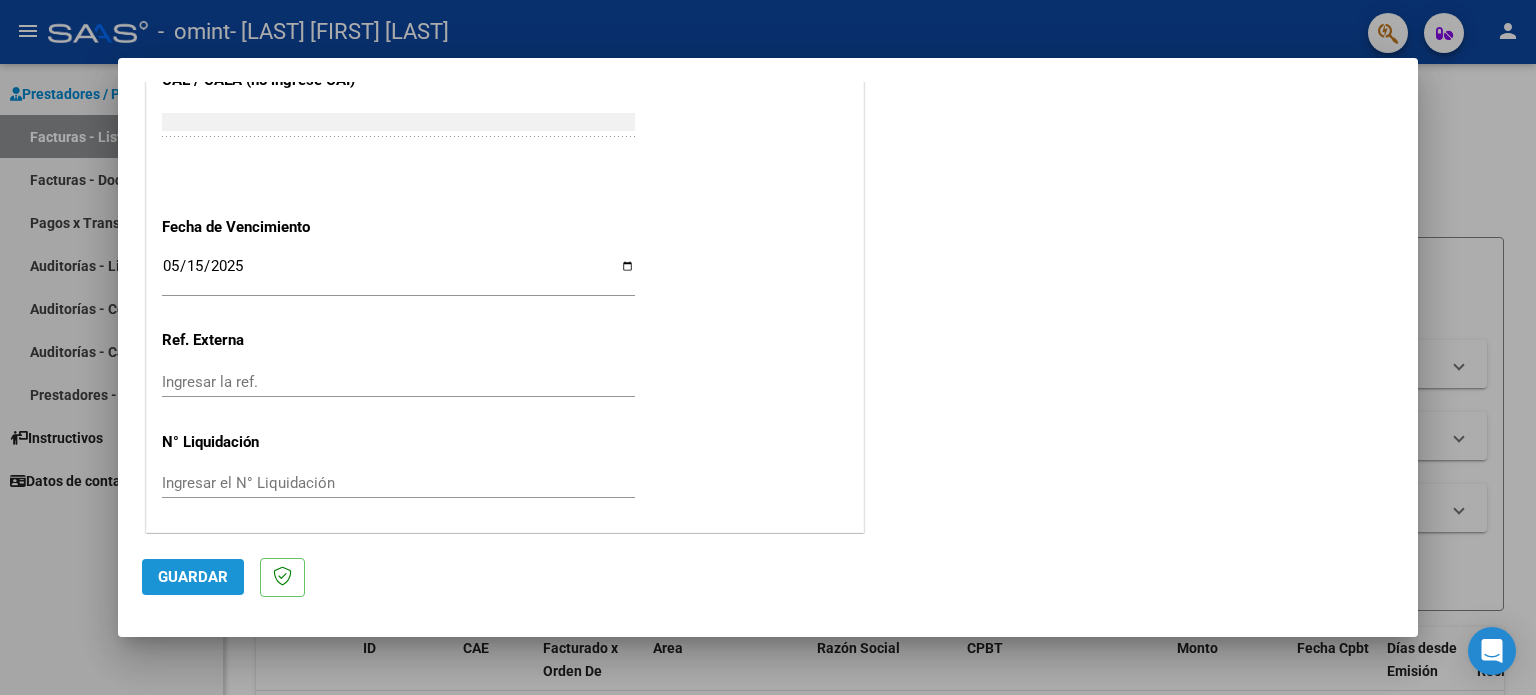 click on "Guardar" 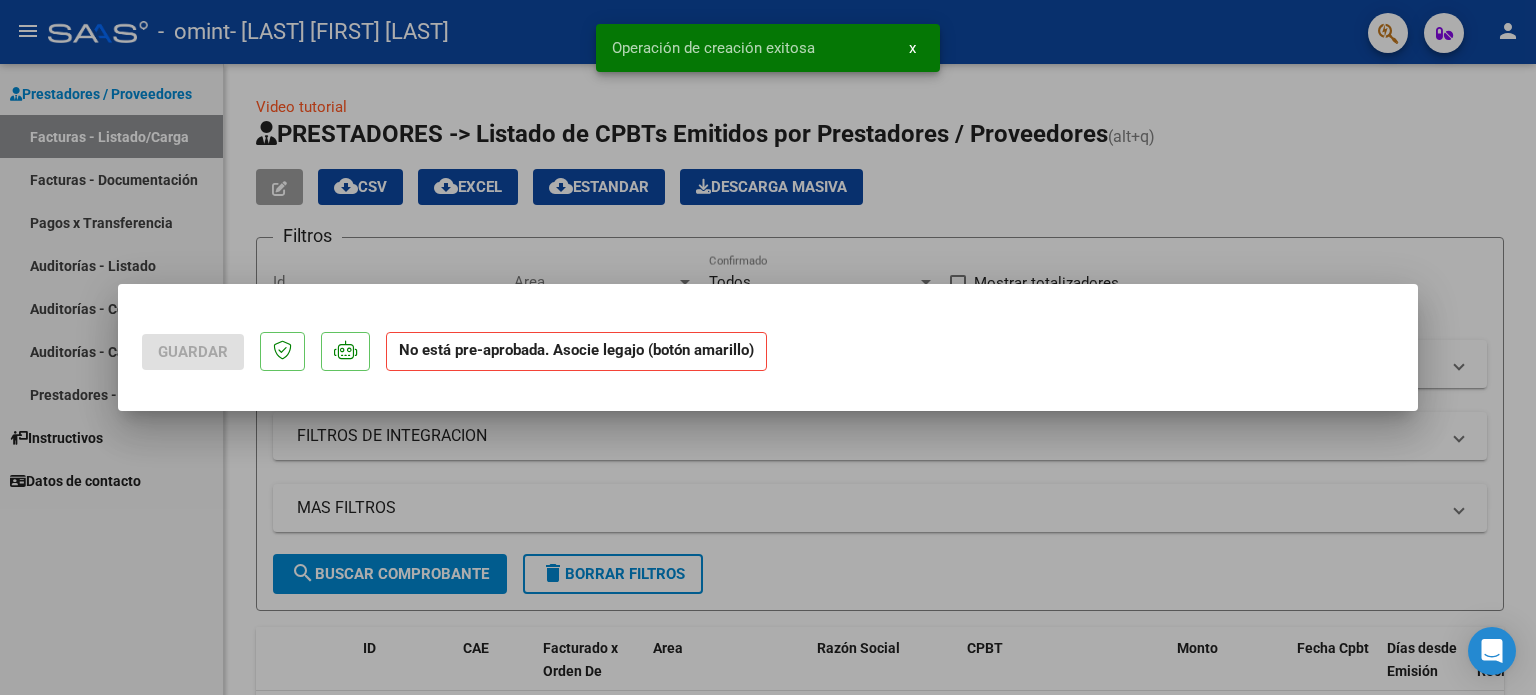 scroll, scrollTop: 0, scrollLeft: 0, axis: both 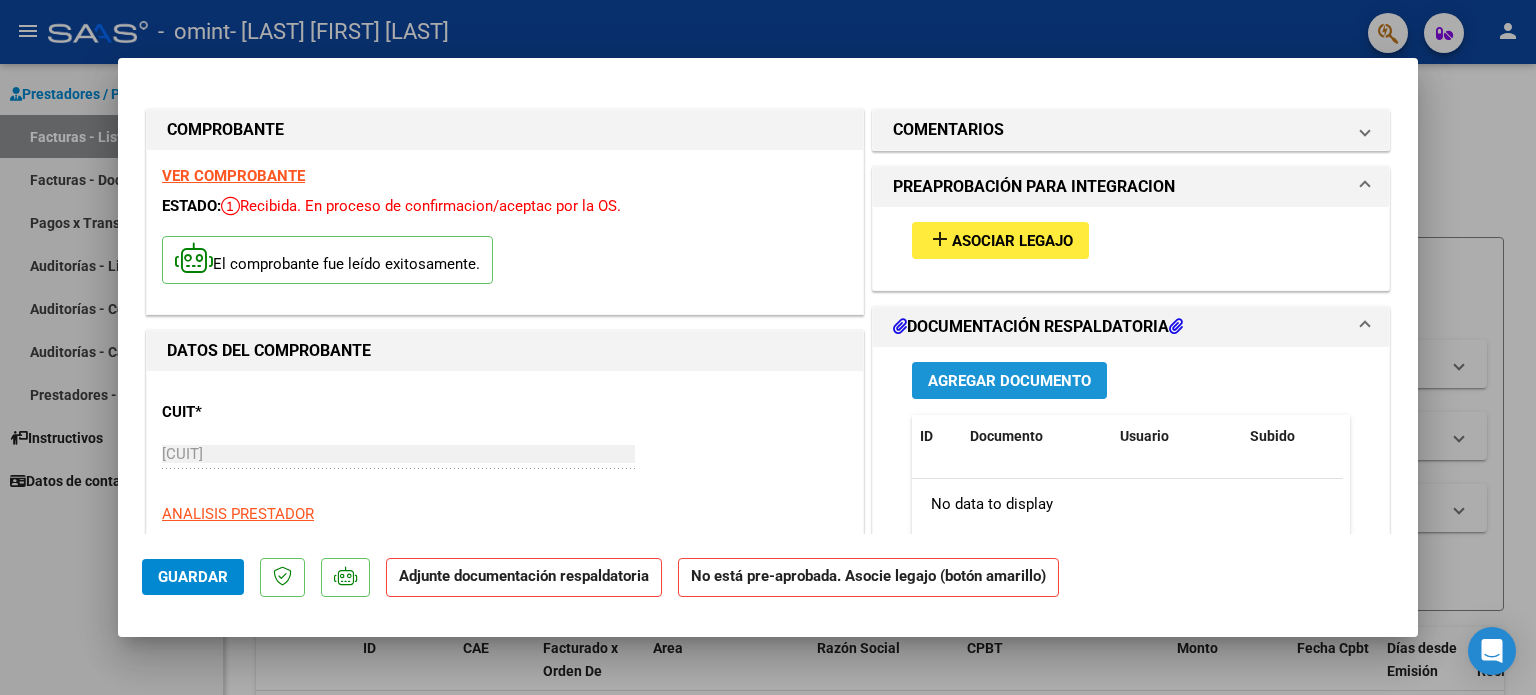 click on "Agregar Documento" at bounding box center [1009, 381] 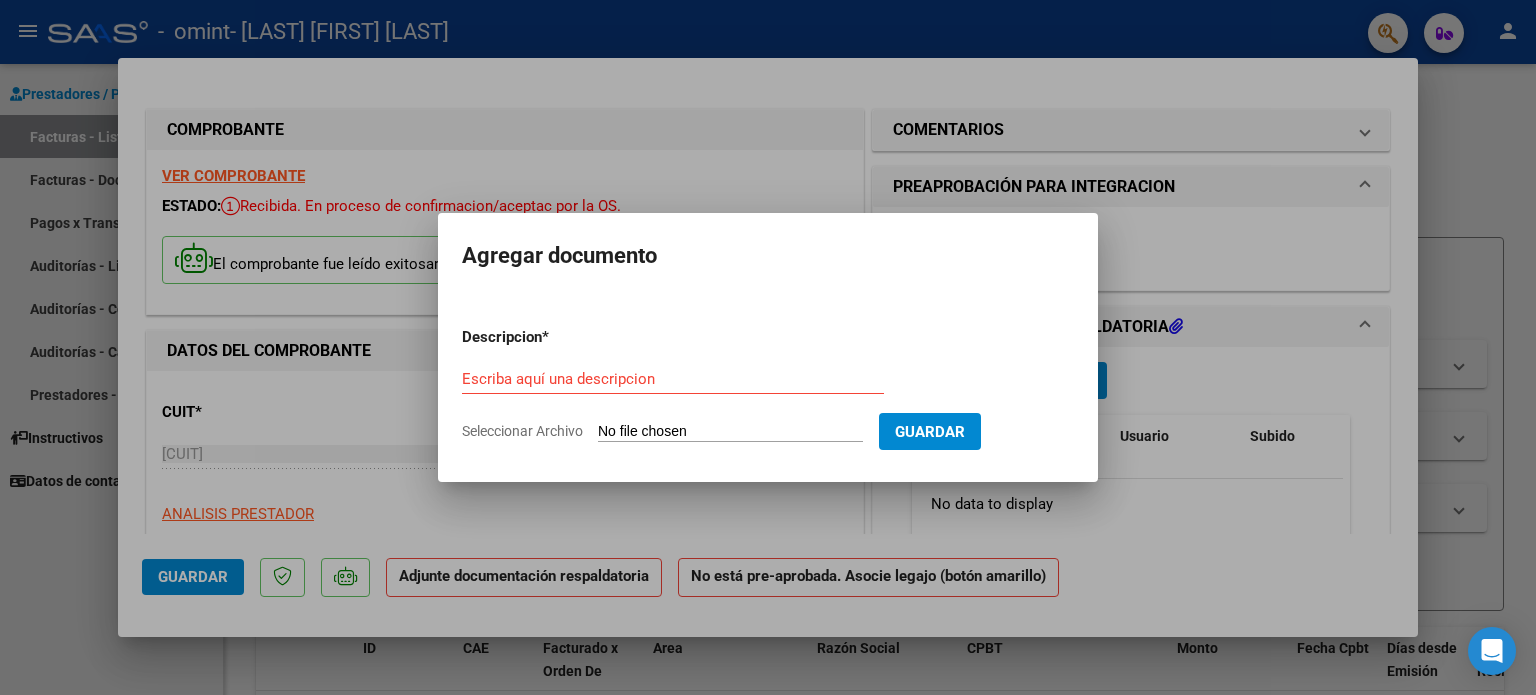 click on "Seleccionar Archivo" at bounding box center (730, 432) 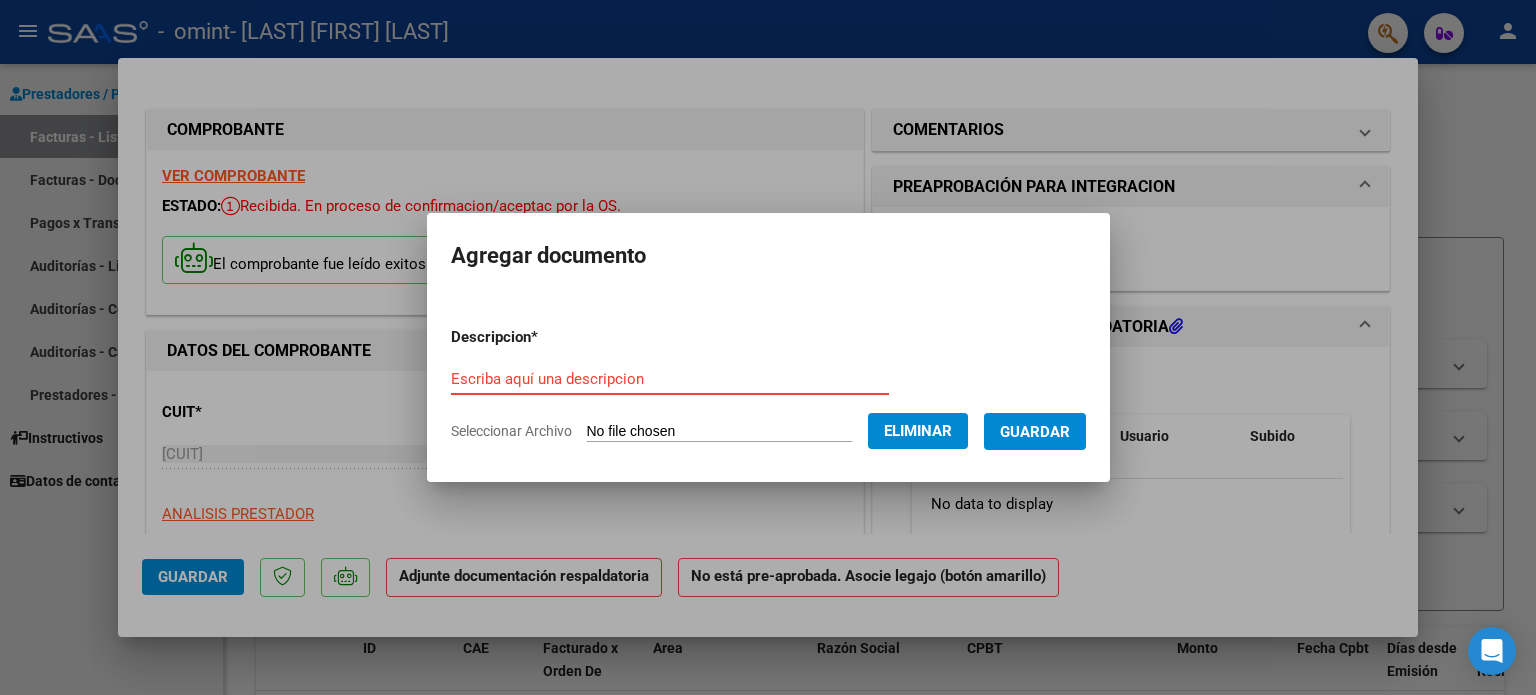 click on "Escriba aquí una descripcion" at bounding box center [670, 379] 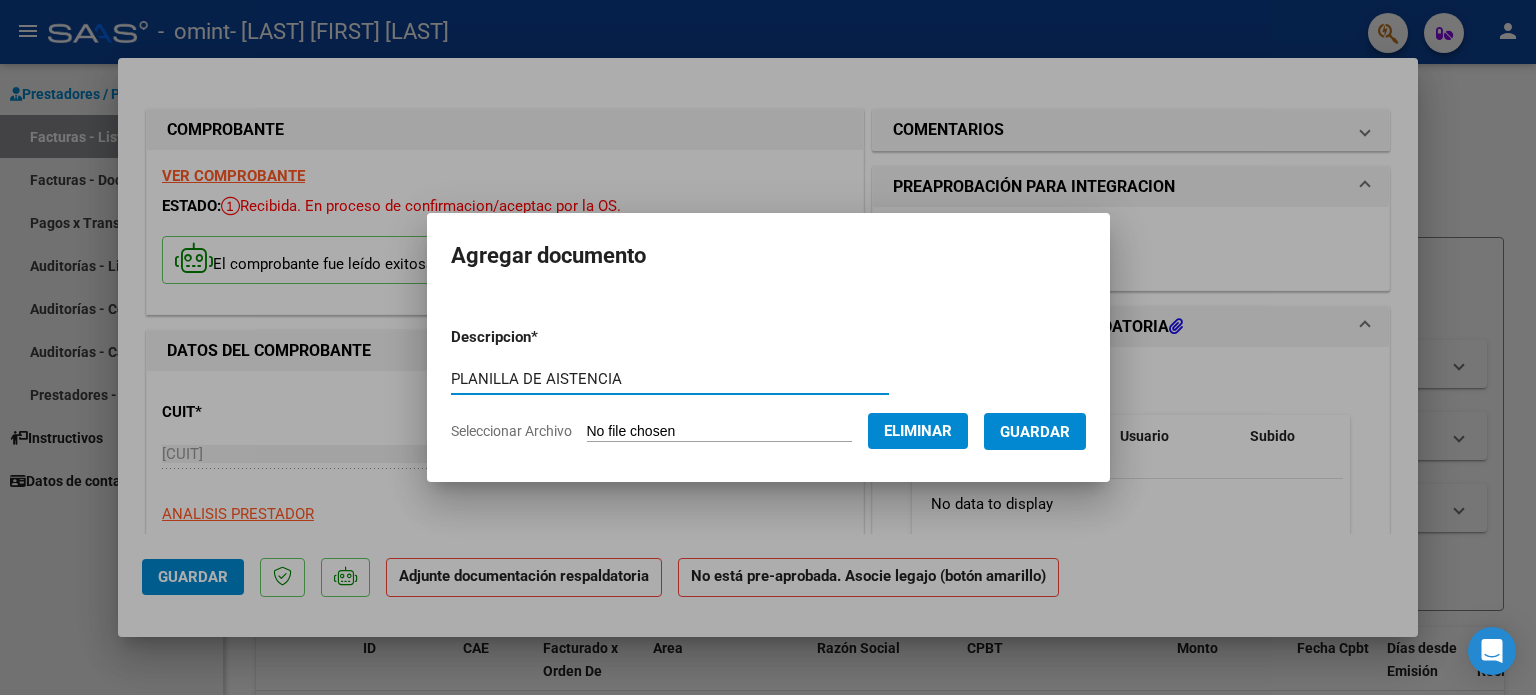 type on "PLANILLA DE AISTENCIA" 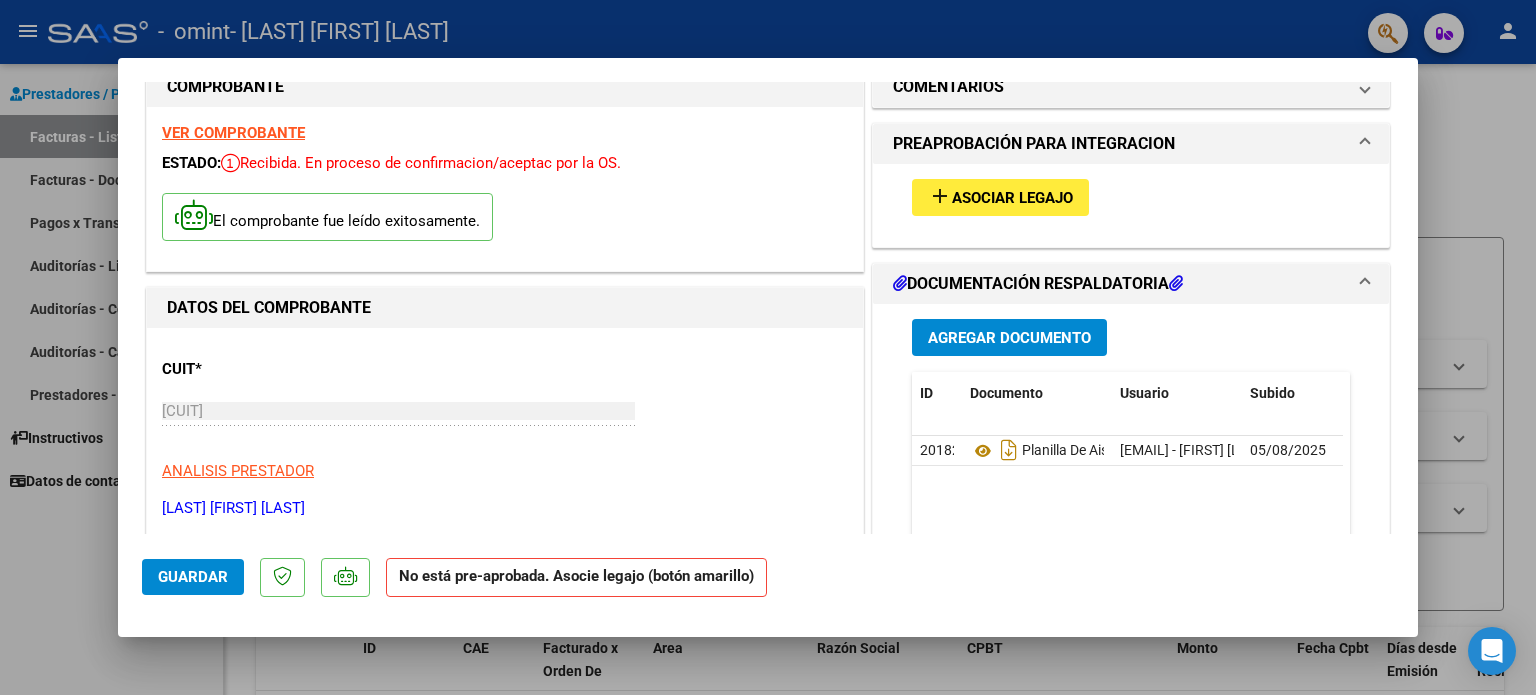 scroll, scrollTop: 0, scrollLeft: 0, axis: both 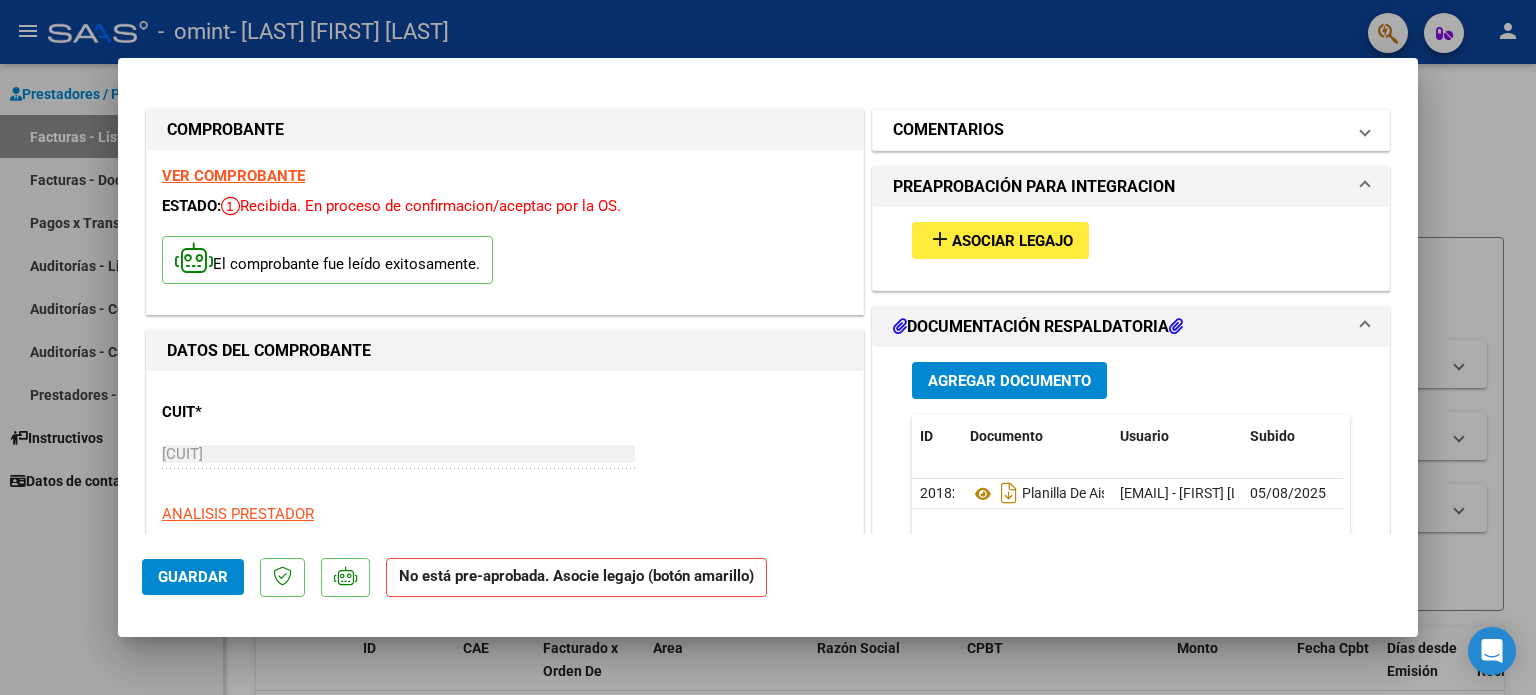 click on "COMENTARIOS" at bounding box center [1119, 130] 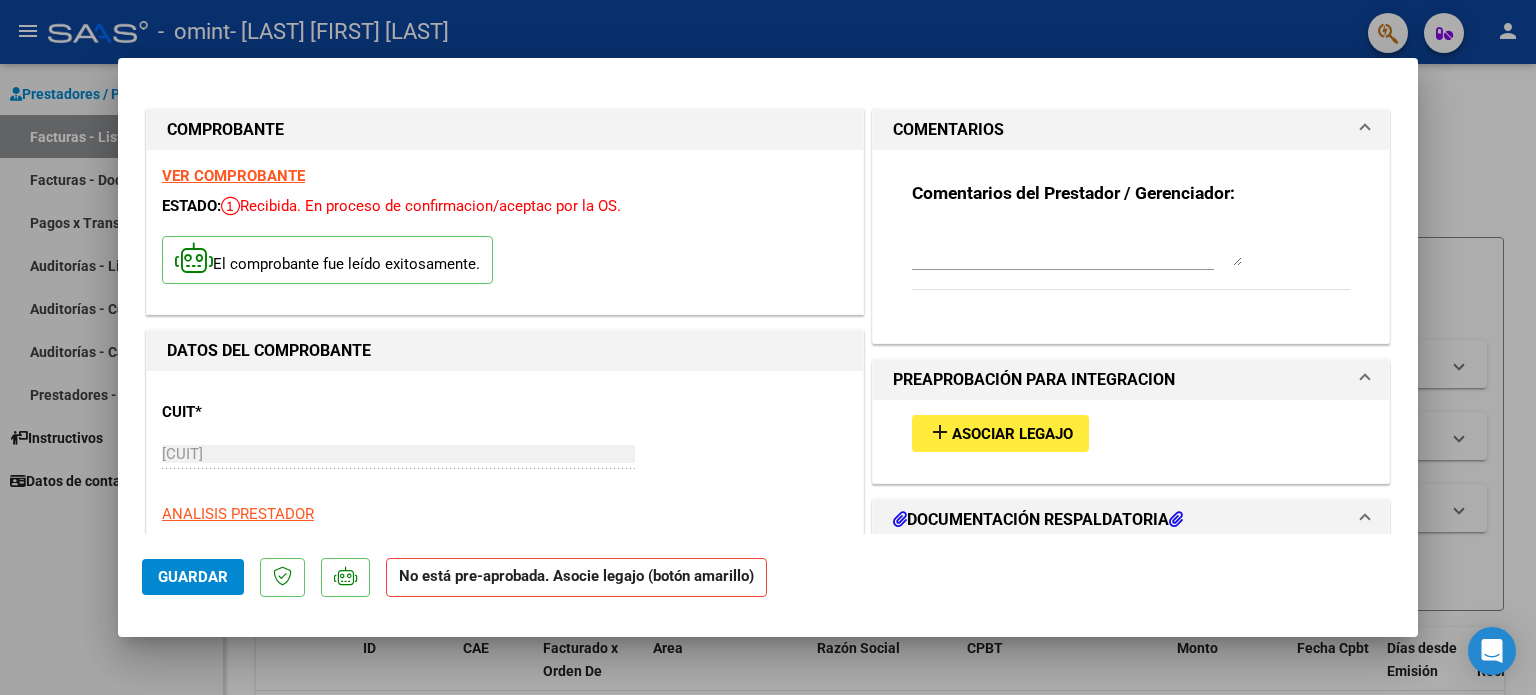 click on "COMENTARIOS" at bounding box center (1119, 130) 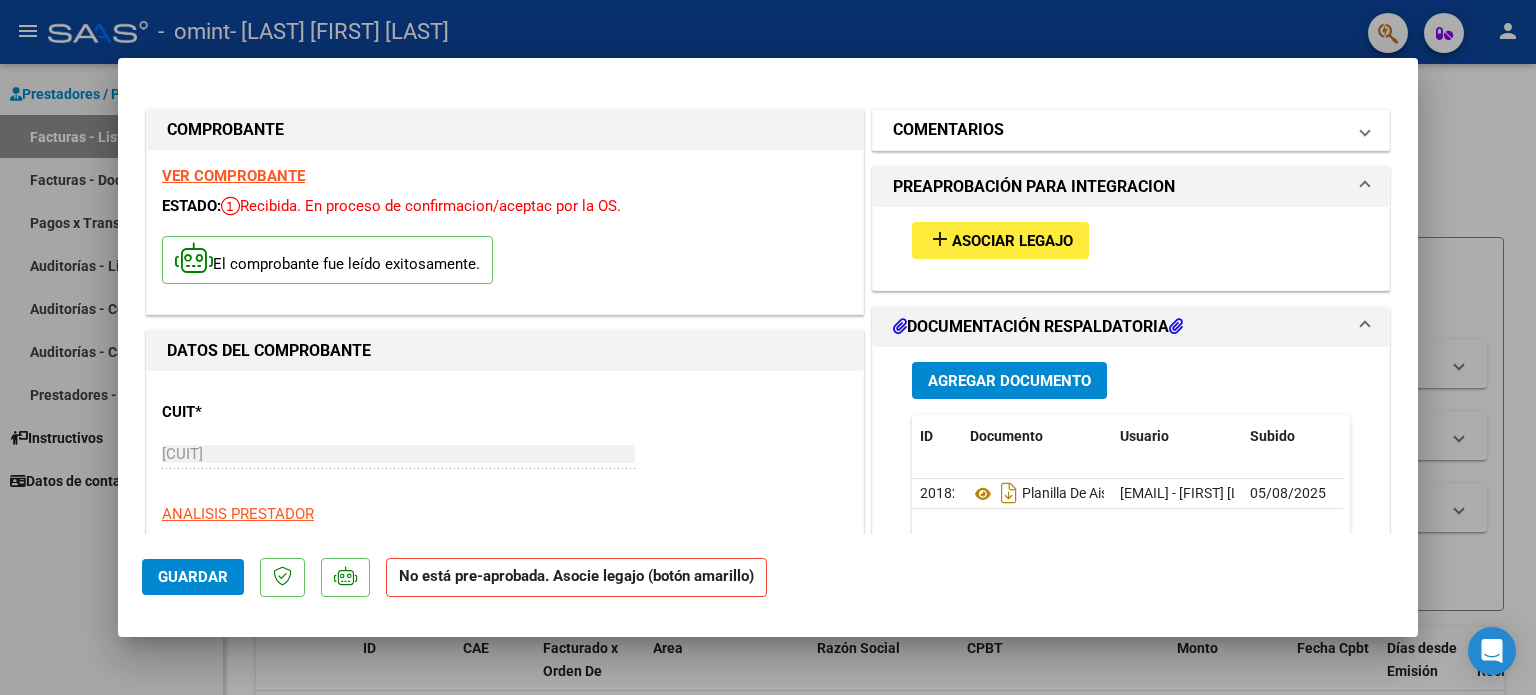 click on "COMENTARIOS" at bounding box center [1119, 130] 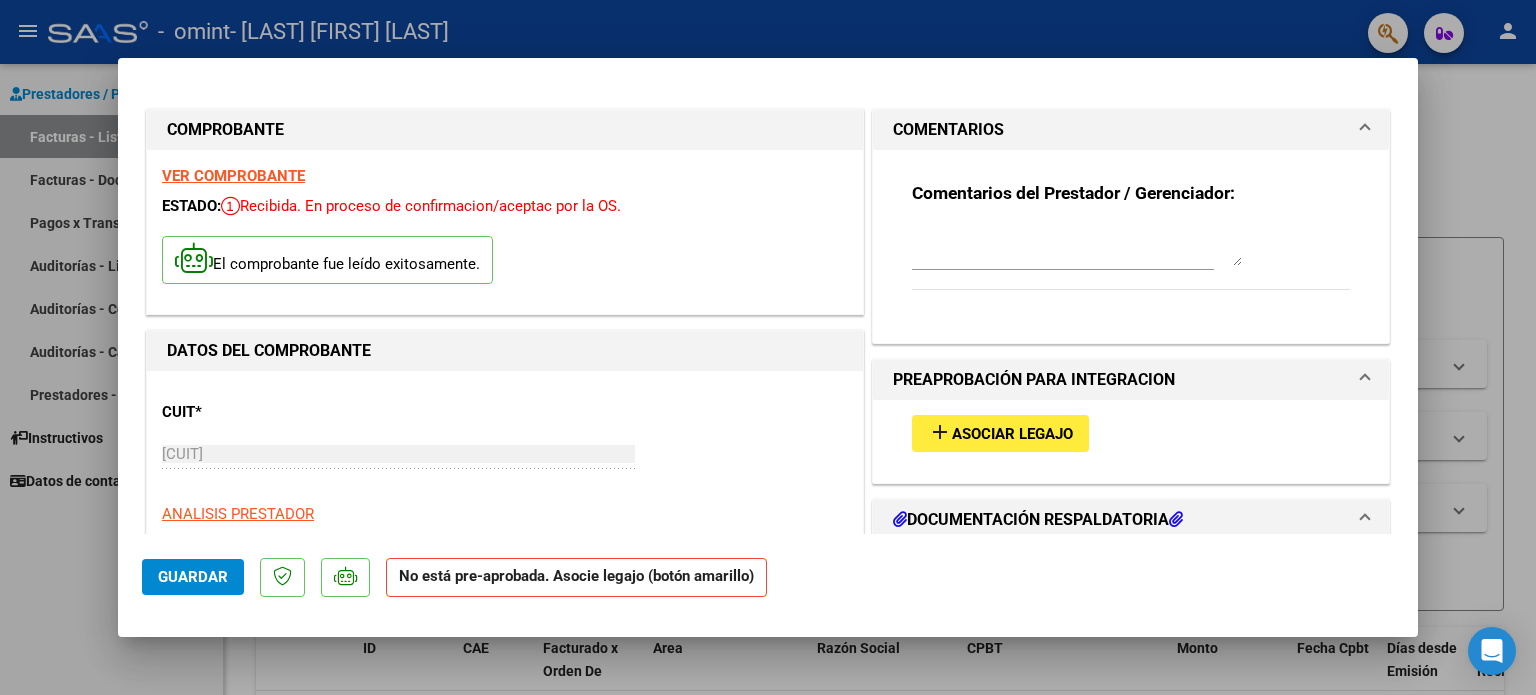 click on "COMENTARIOS" at bounding box center [1119, 130] 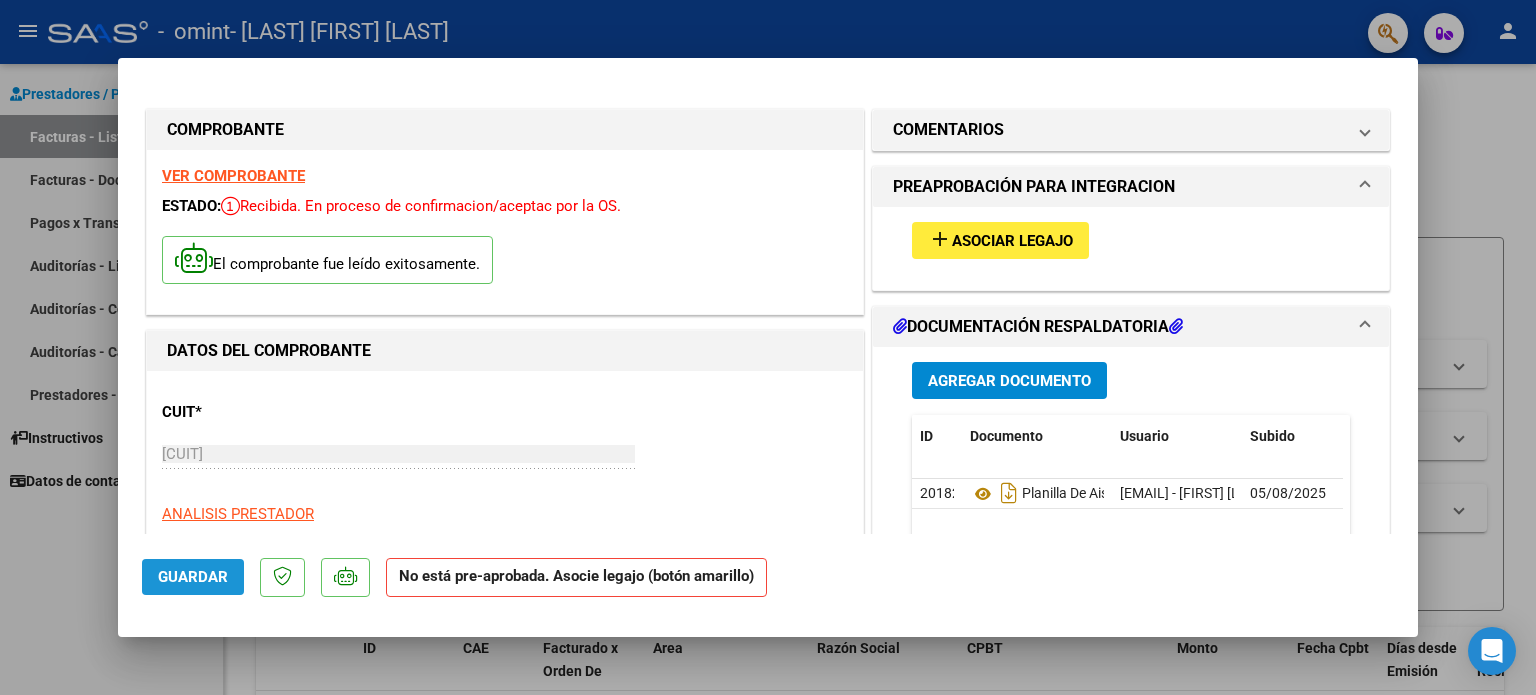 click on "Guardar" 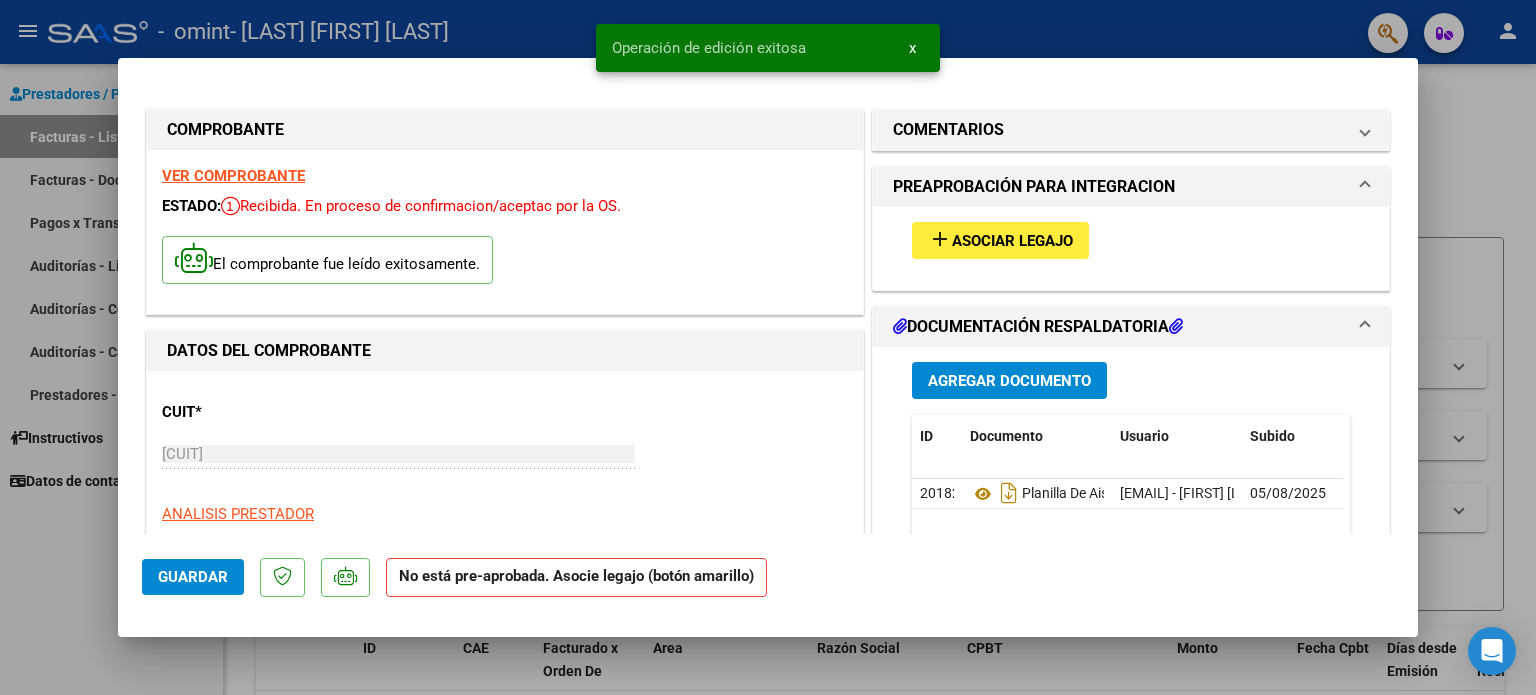 click at bounding box center (768, 347) 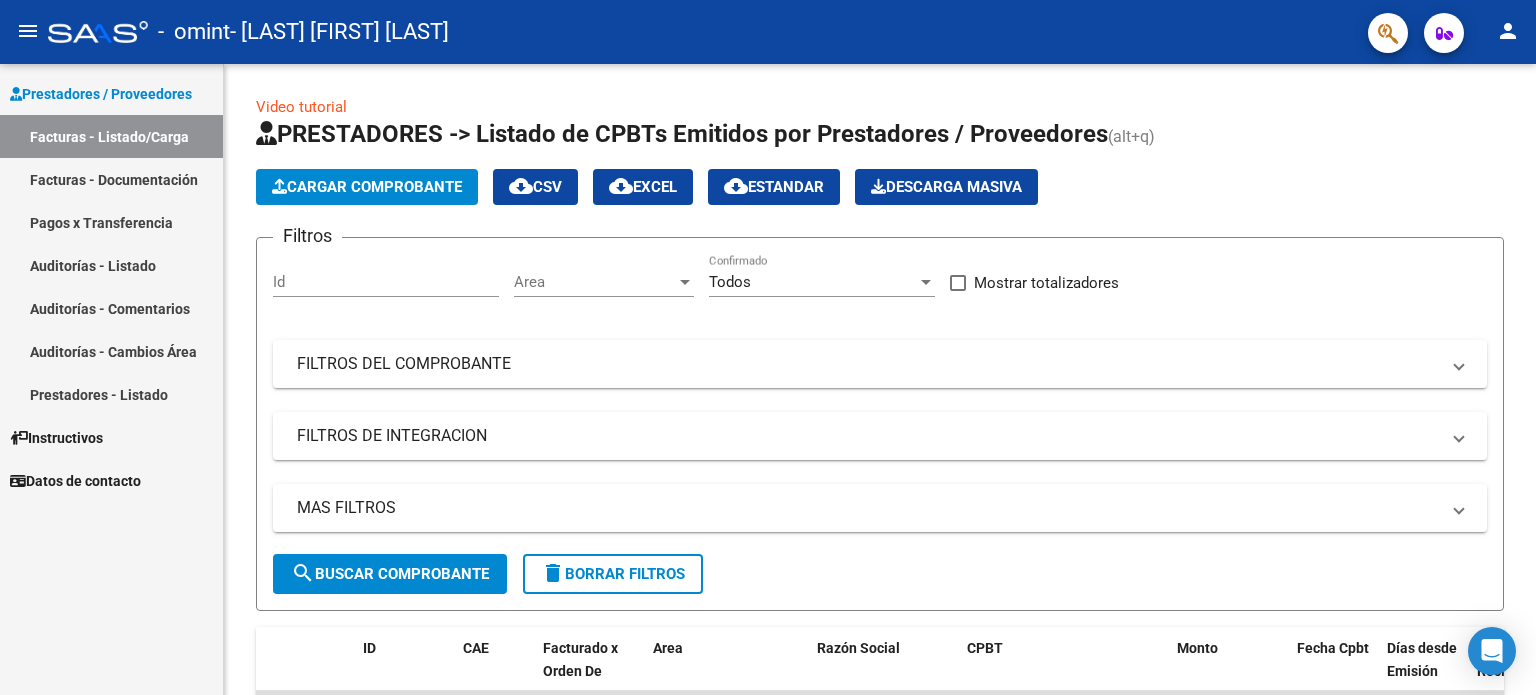 click on "Instructivos" at bounding box center [56, 438] 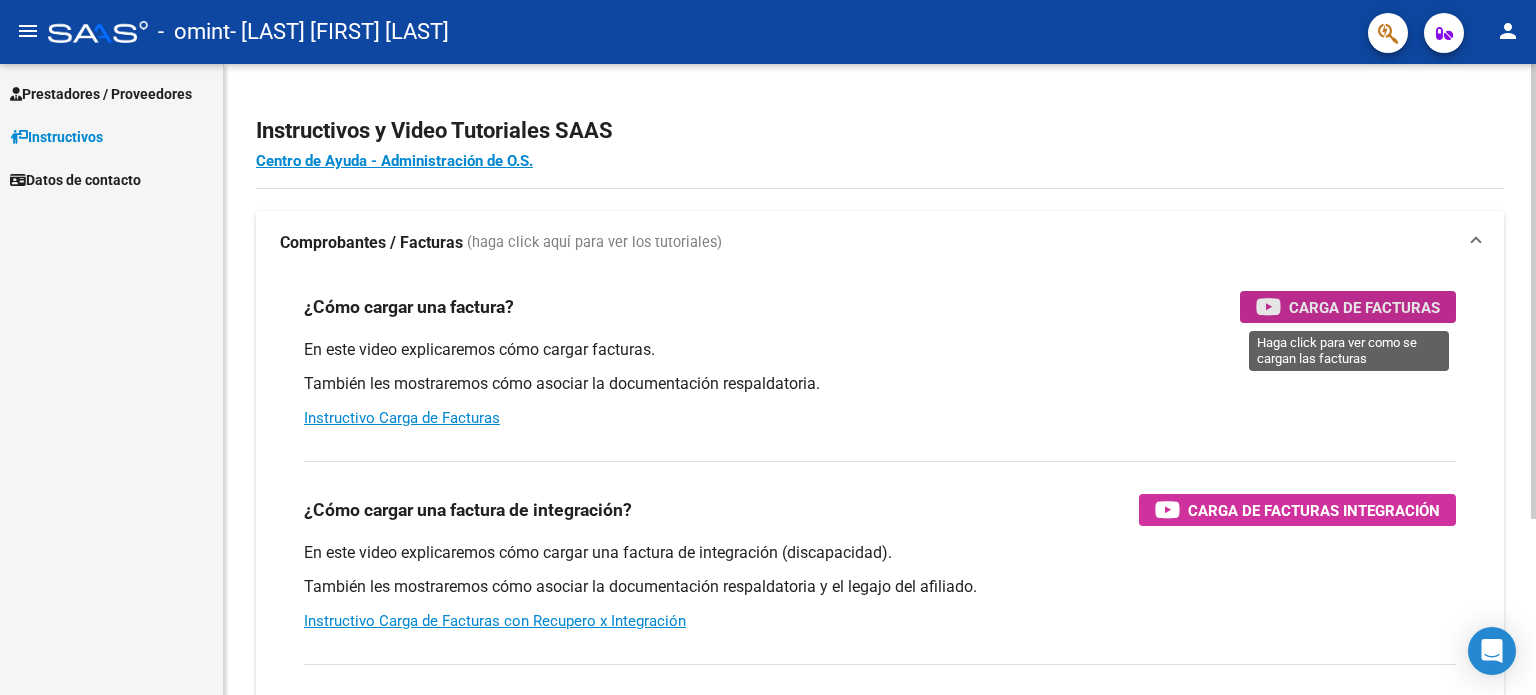 click on "Carga de Facturas" at bounding box center [1364, 307] 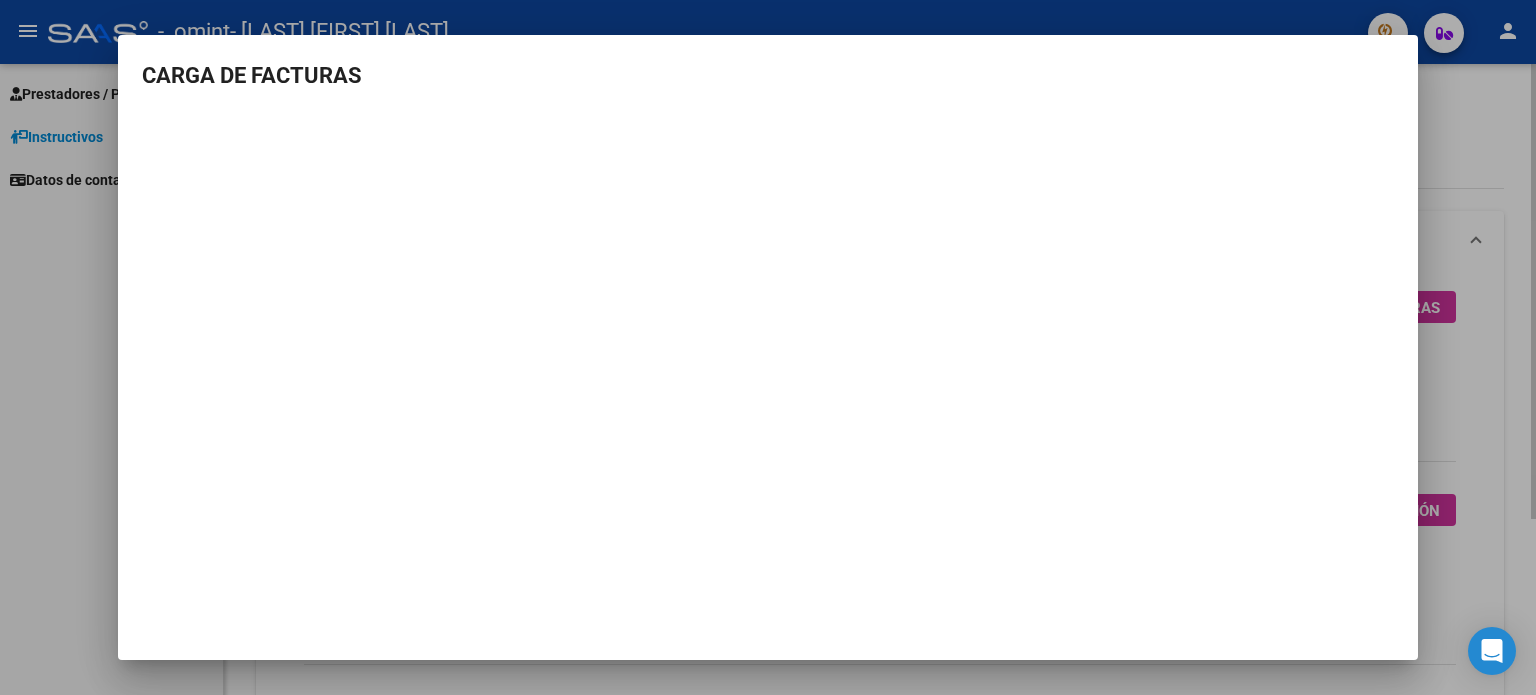 drag, startPoint x: 1426, startPoint y: 47, endPoint x: 1457, endPoint y: 110, distance: 70.21396 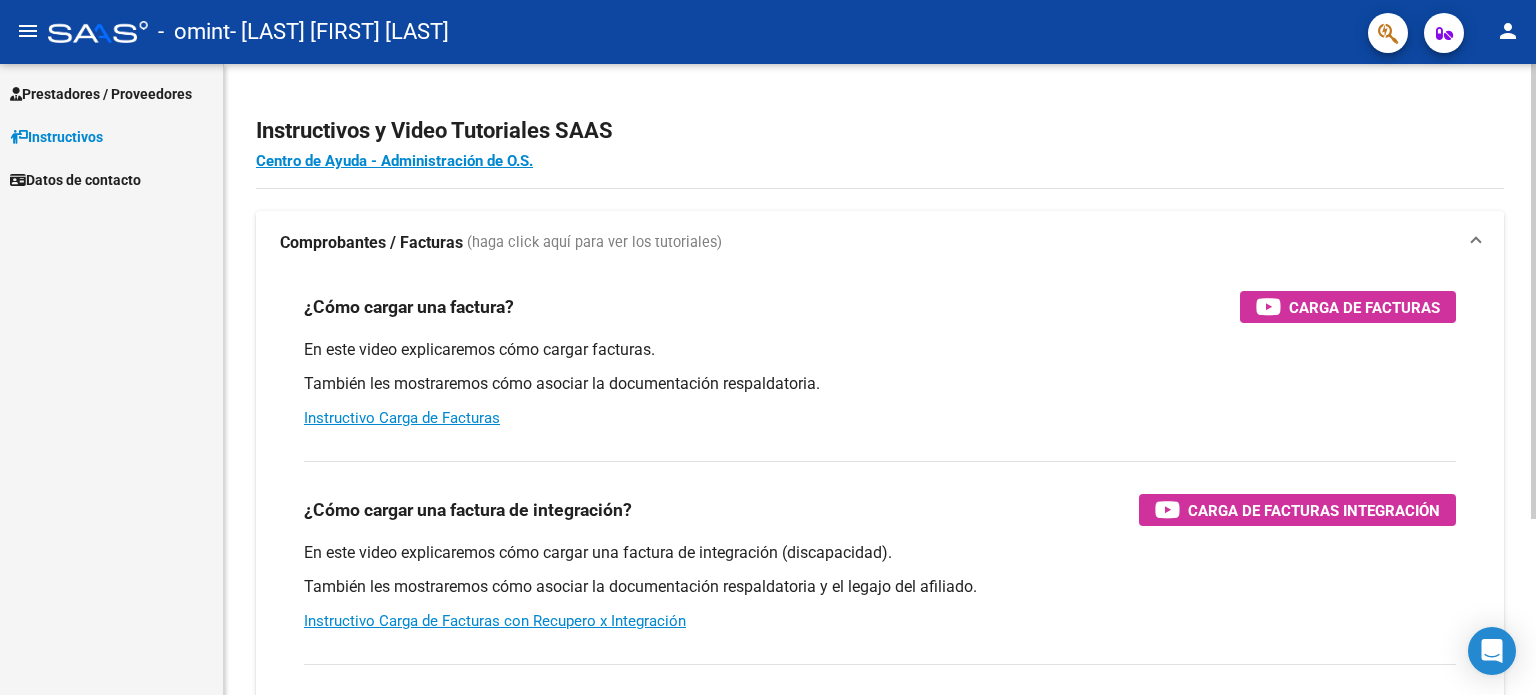 click on "Instructivos y Video Tutoriales SAAS Centro de Ayuda - Administración de O.S. Comprobantes / Facturas     (haga click aquí para ver los tutoriales) ¿Cómo cargar una factura?    Carga de Facturas En este video explicaremos cómo cargar facturas. También les mostraremos cómo asociar la documentación respaldatoria. Instructivo Carga de Facturas ¿Cómo cargar una factura de integración?    Carga de Facturas Integración En este video explicaremos cómo cargar una factura de integración (discapacidad). También les mostraremos cómo asociar la documentación respaldatoria y el legajo del afiliado. Instructivo Carga de Facturas con Recupero x Integración ¿Cómo editar una factura de integración?    Edición de Facturas de integración En este video explicaremos cómo editar una factura que ya habíamos cargado. Les mostraremos cómo asociar la documentación respaldatoria y la trazabilidad." 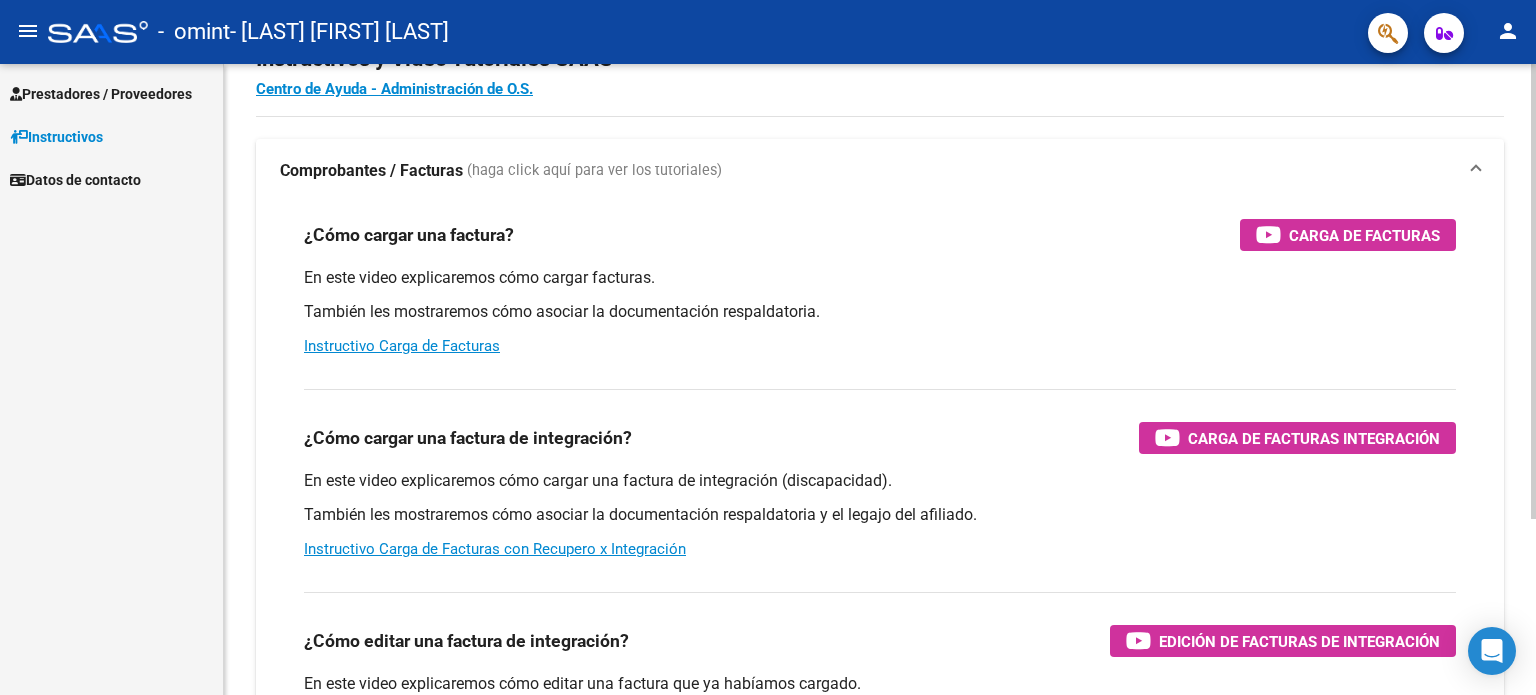 scroll, scrollTop: 100, scrollLeft: 0, axis: vertical 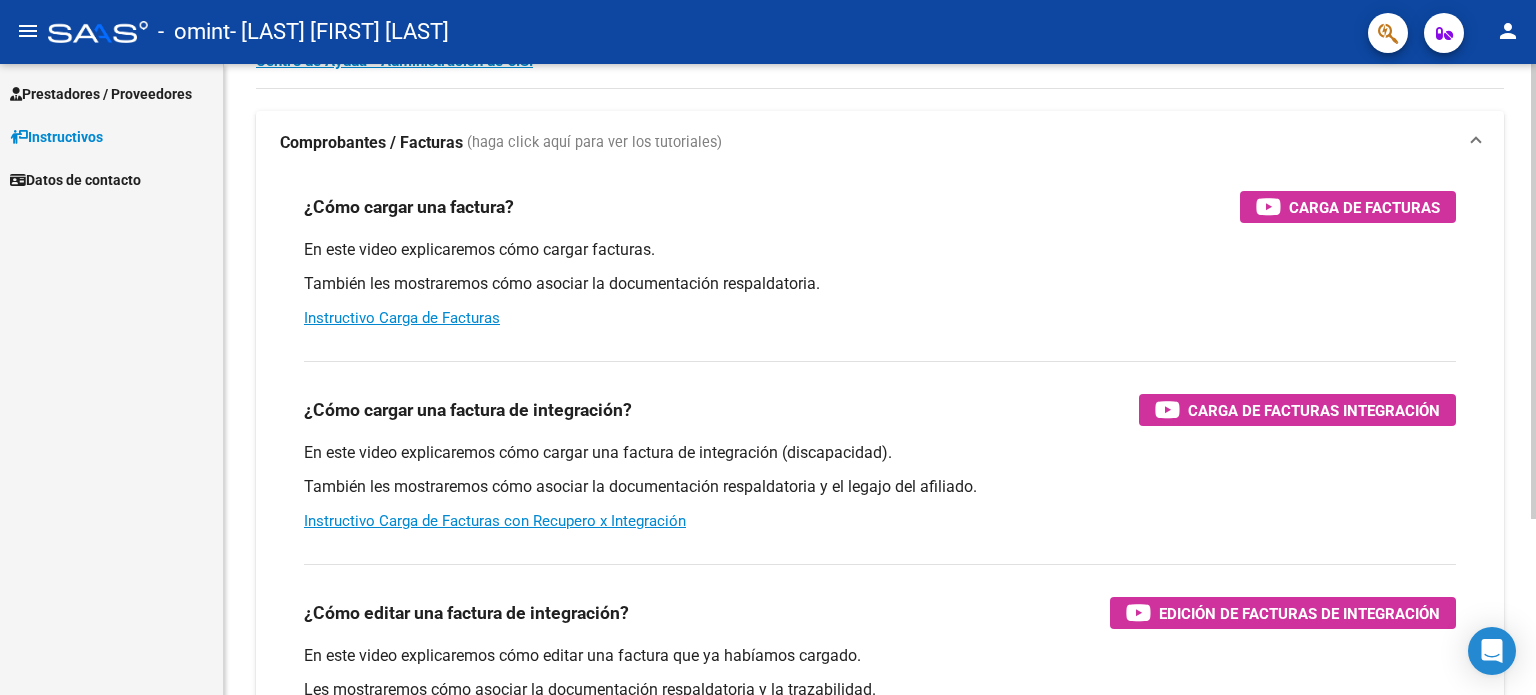 drag, startPoint x: 840, startPoint y: 481, endPoint x: 949, endPoint y: 524, distance: 117.17508 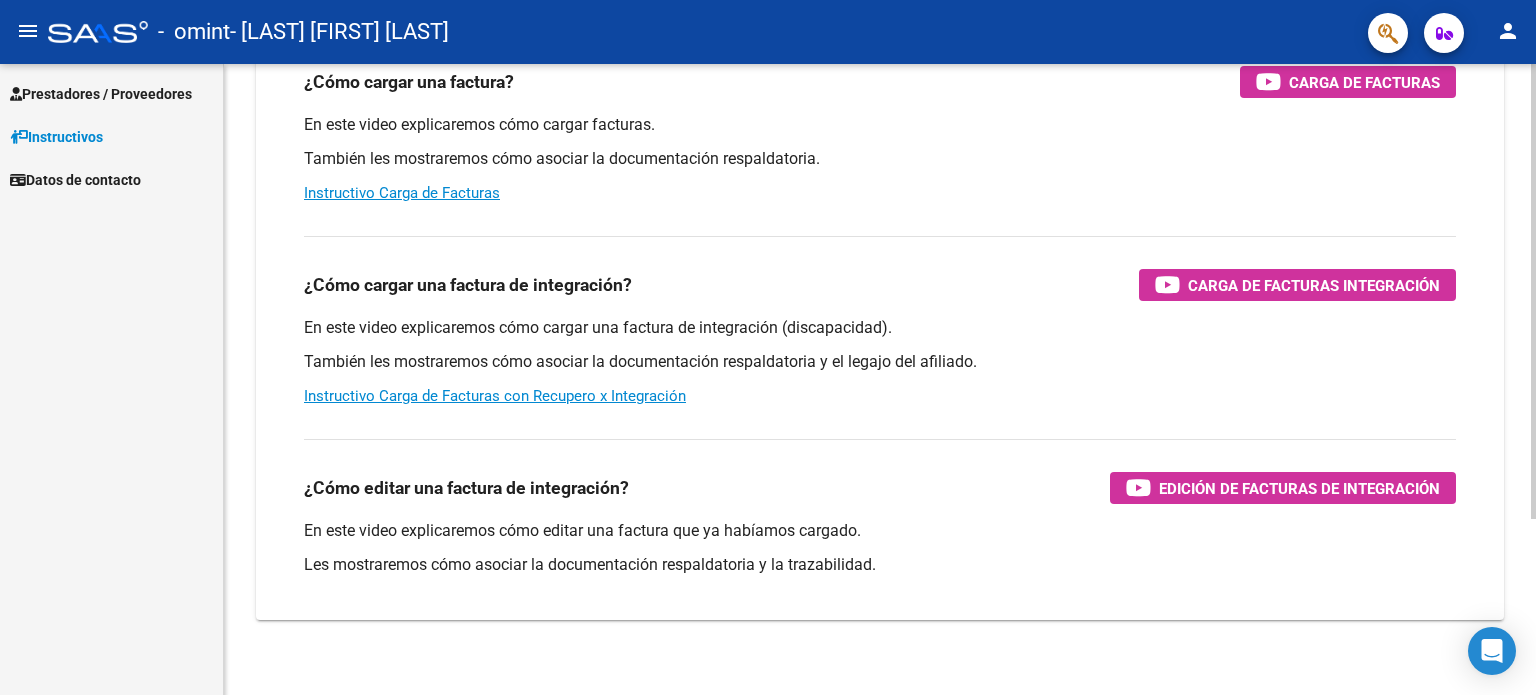 scroll, scrollTop: 245, scrollLeft: 0, axis: vertical 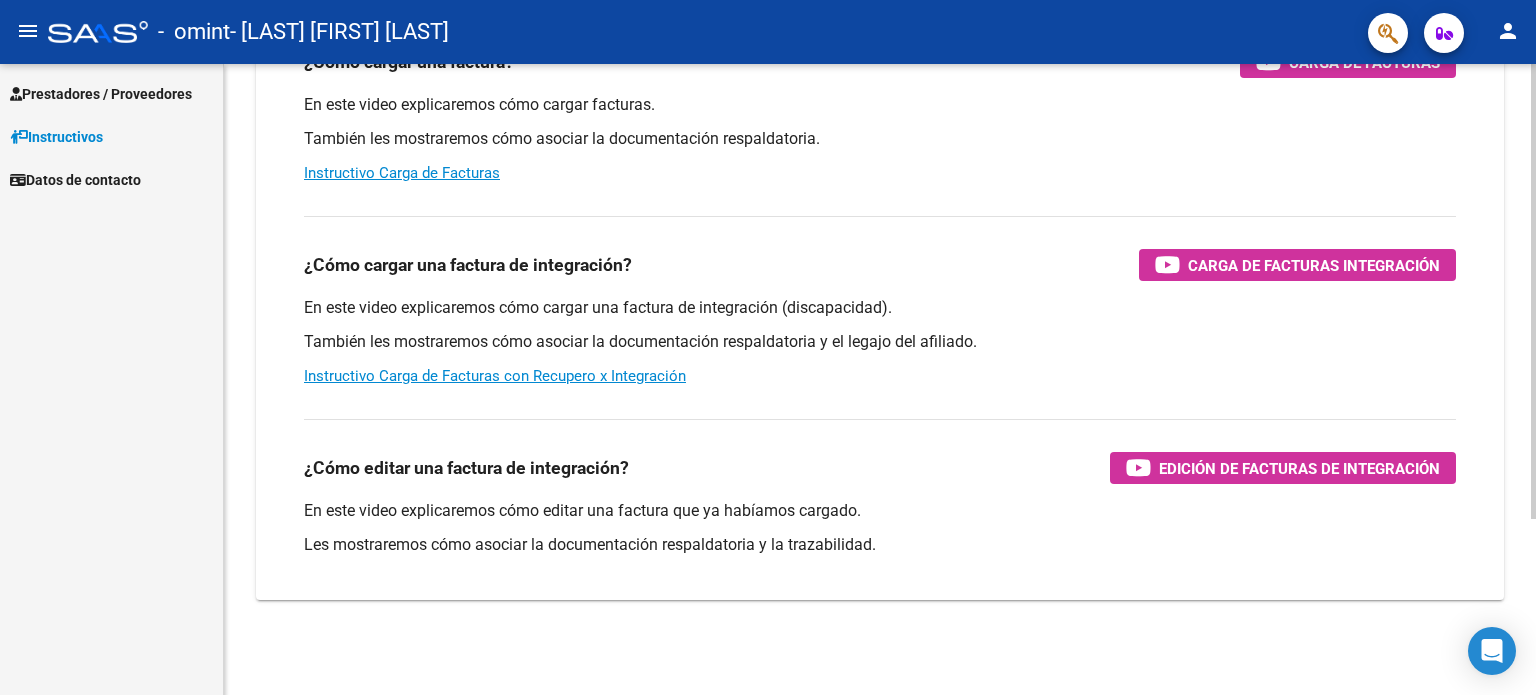 click on "menu -   omint   - [LAST] [FIRST] [LAST] person    Prestadores / Proveedores Facturas - Listado/Carga Facturas - Documentación Pagos x Transferencia Auditorías - Listado Auditorías - Comentarios Auditorías - Cambios Área Prestadores - Listado    Instructivos    Datos de contacto Instructivos y Video Tutoriales SAAS Centro de Ayuda - Administración de O.S. Comprobantes / Facturas     (haga click aquí para ver los tutoriales) ¿Cómo cargar una factura?    Carga de Facturas En este video explicaremos cómo cargar facturas. También les mostraremos cómo asociar la documentación respaldatoria. Instructivo Carga de Facturas ¿Cómo cargar una factura de integración?    Carga de Facturas Integración En este video explicaremos cómo cargar una factura de integración (discapacidad). También les mostraremos cómo asociar la documentación respaldatoria y el legajo del afiliado. Instructivo Carga de Facturas con Recupero x Integración ¿Cómo editar una factura de integración?" at bounding box center (768, 347) 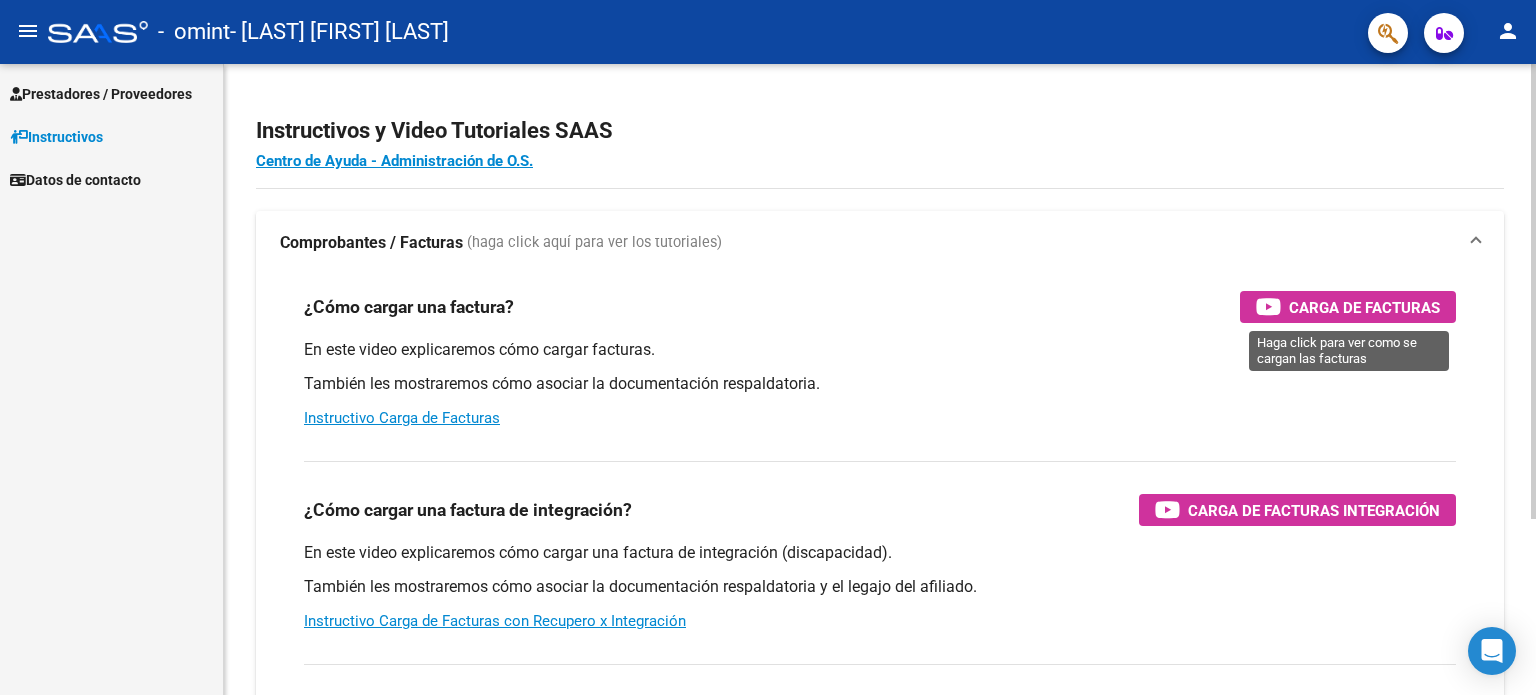 click on "Instructivos y Video Tutoriales SAAS Centro de Ayuda - Administración de O.S. Comprobantes / Facturas     (haga click aquí para ver los tutoriales) ¿Cómo cargar una factura?    Carga de Facturas En este video explicaremos cómo cargar facturas. También les mostraremos cómo asociar la documentación respaldatoria. Instructivo Carga de Facturas ¿Cómo cargar una factura de integración?    Carga de Facturas Integración En este video explicaremos cómo cargar una factura de integración (discapacidad). También les mostraremos cómo asociar la documentación respaldatoria y el legajo del afiliado. Instructivo Carga de Facturas con Recupero x Integración ¿Cómo editar una factura de integración?    Edición de Facturas de integración En este video explicaremos cómo editar una factura que ya habíamos cargado. Les mostraremos cómo asociar la documentación respaldatoria y la trazabilidad." 